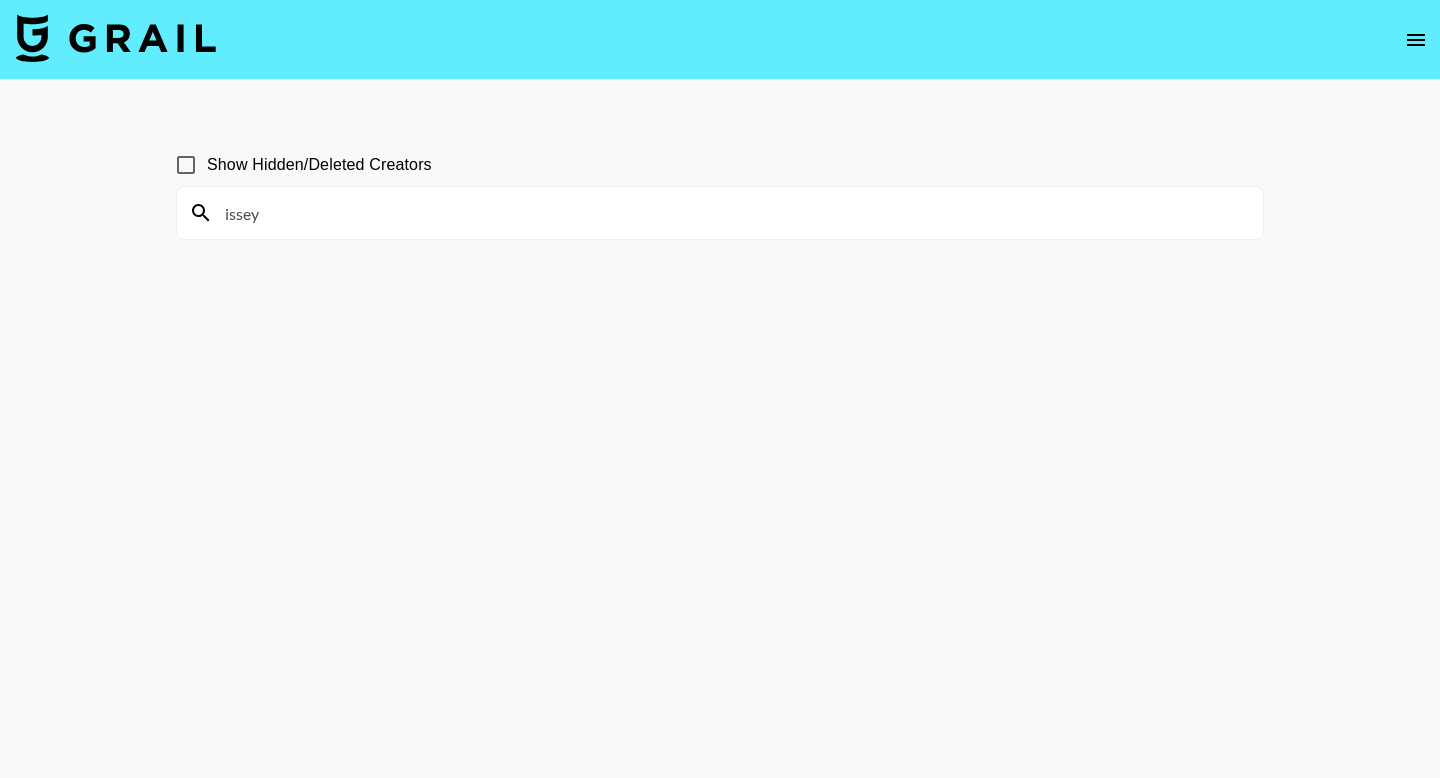scroll, scrollTop: 0, scrollLeft: 0, axis: both 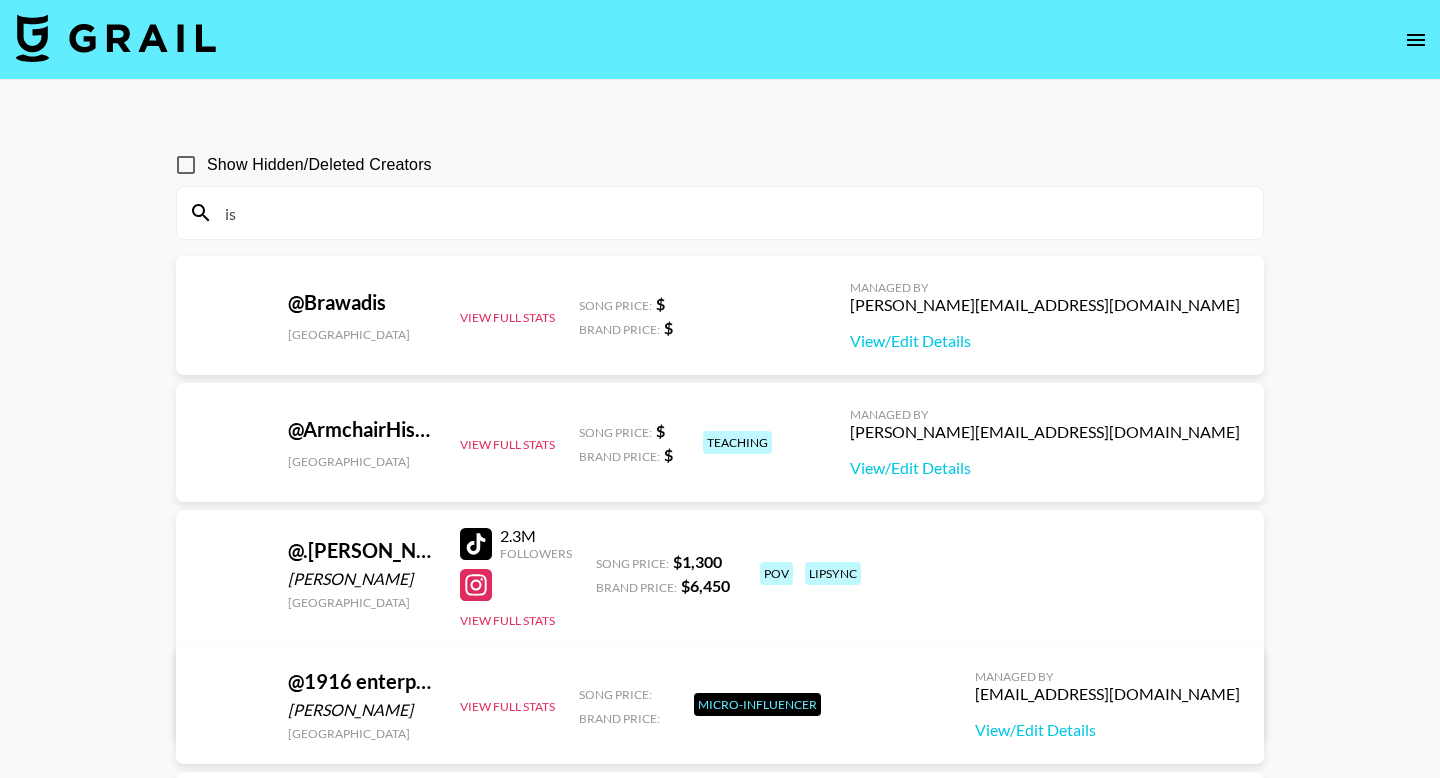 type on "i" 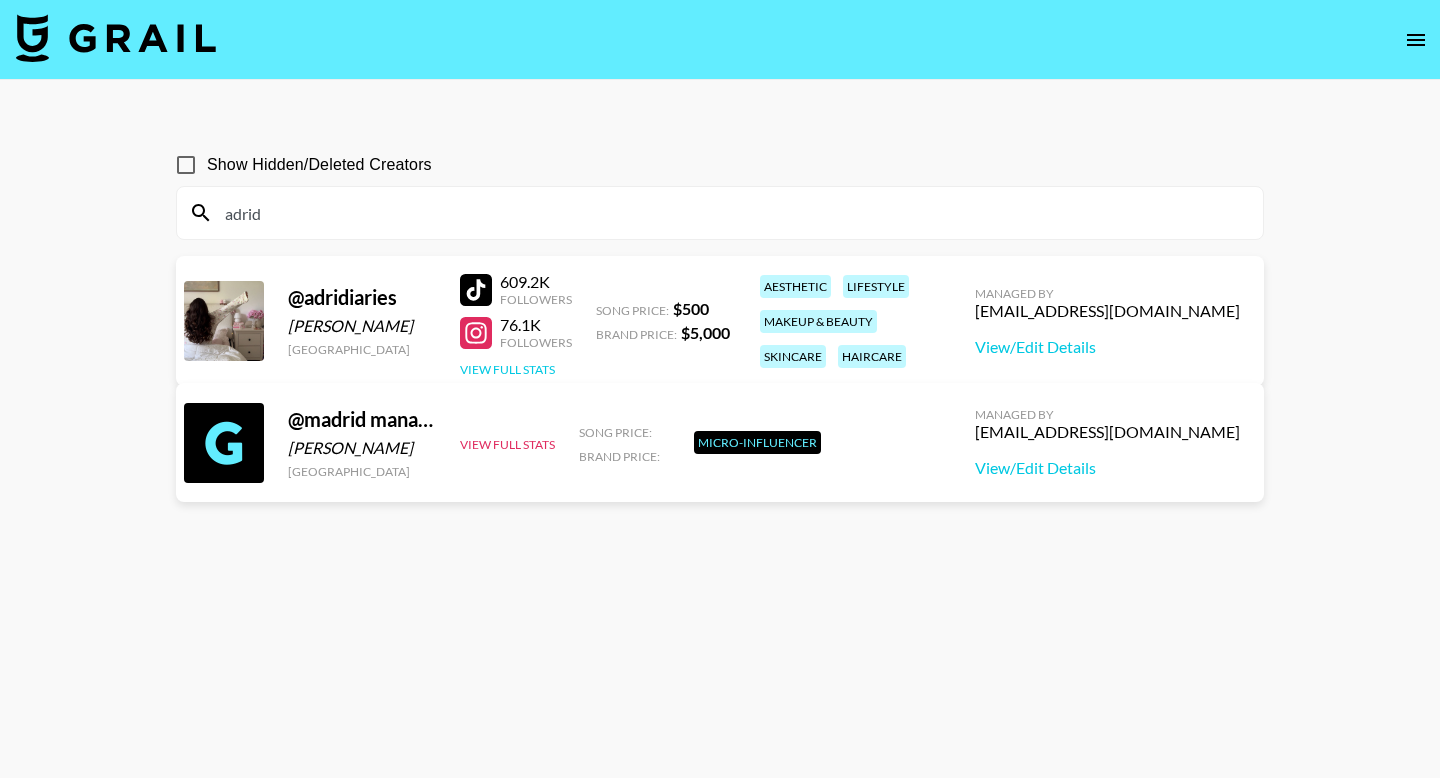 type on "adrid" 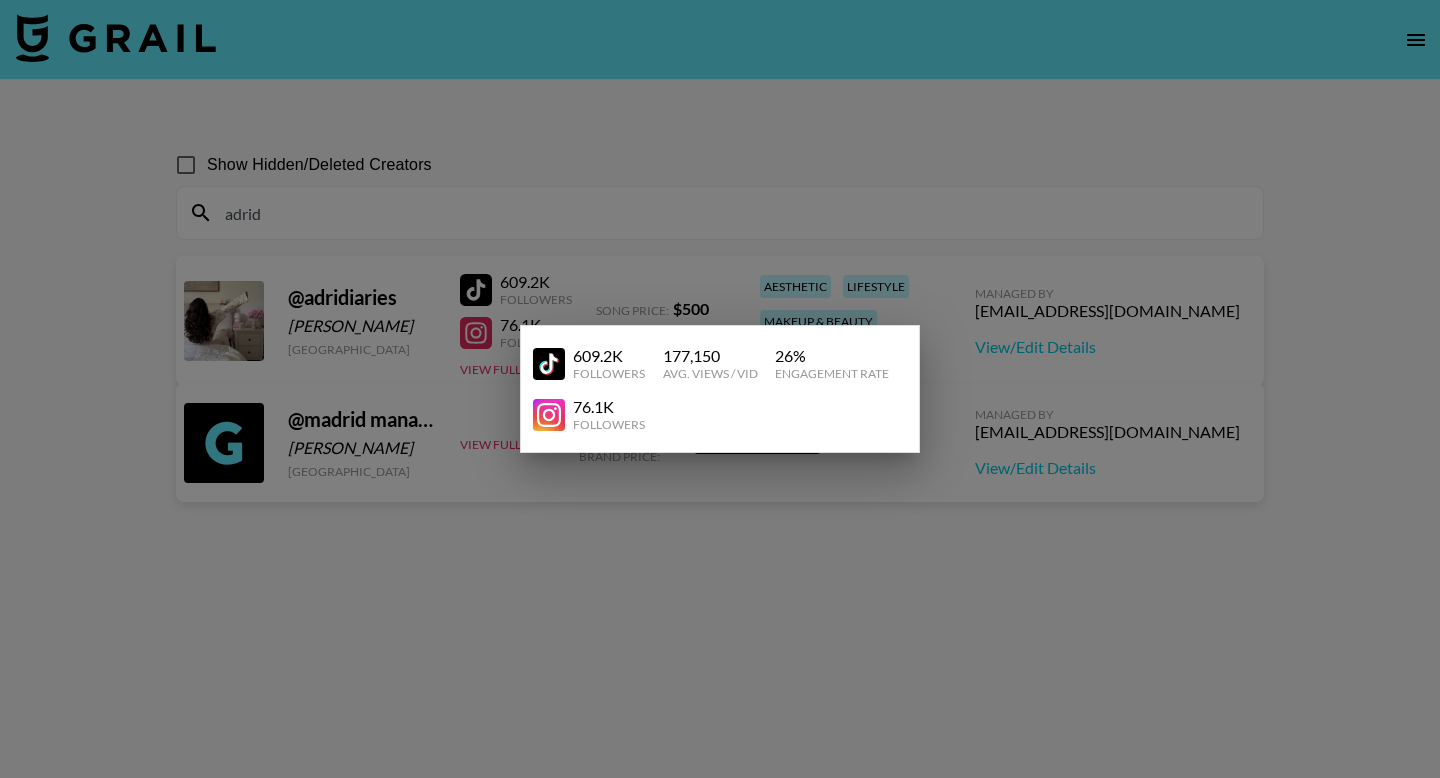 click at bounding box center [720, 389] 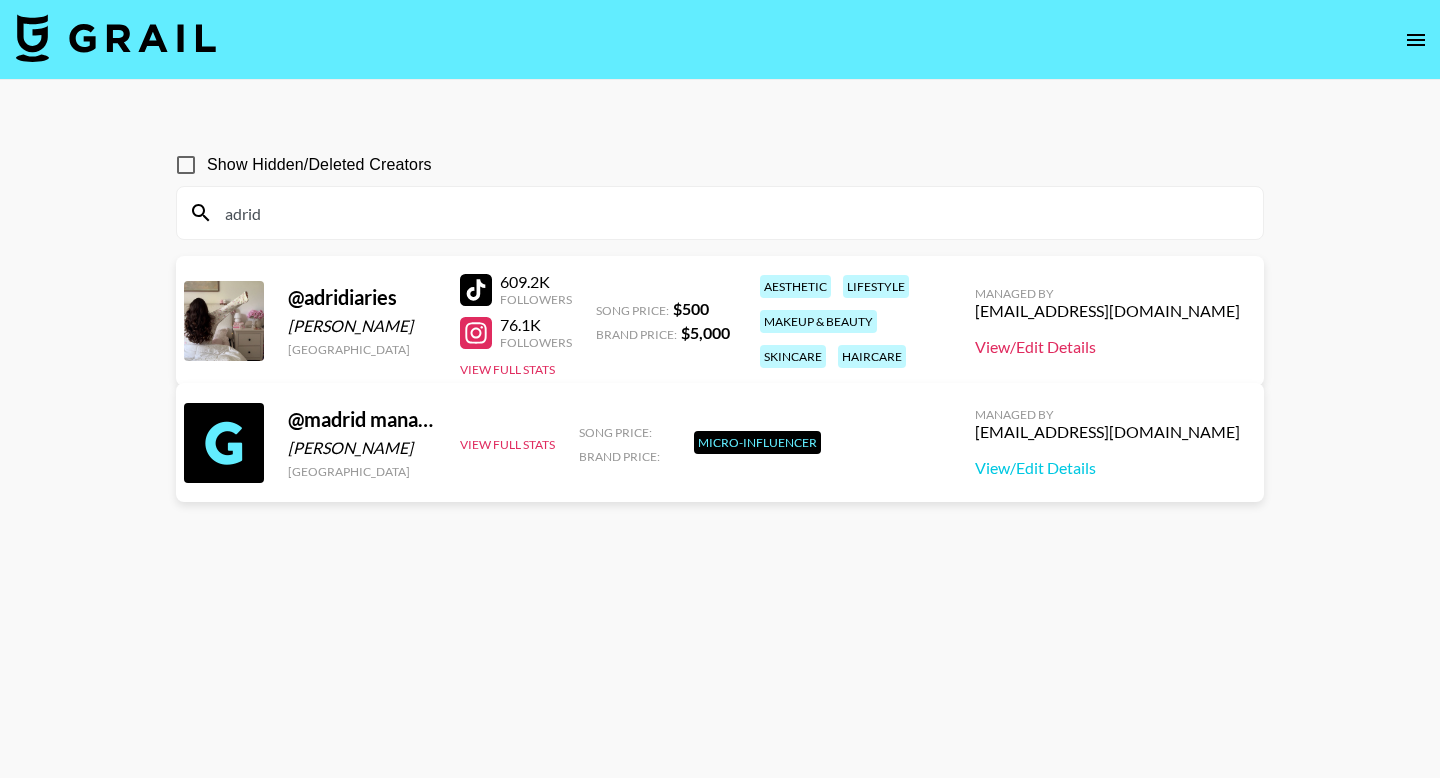 click on "View/Edit Details" at bounding box center (1107, 347) 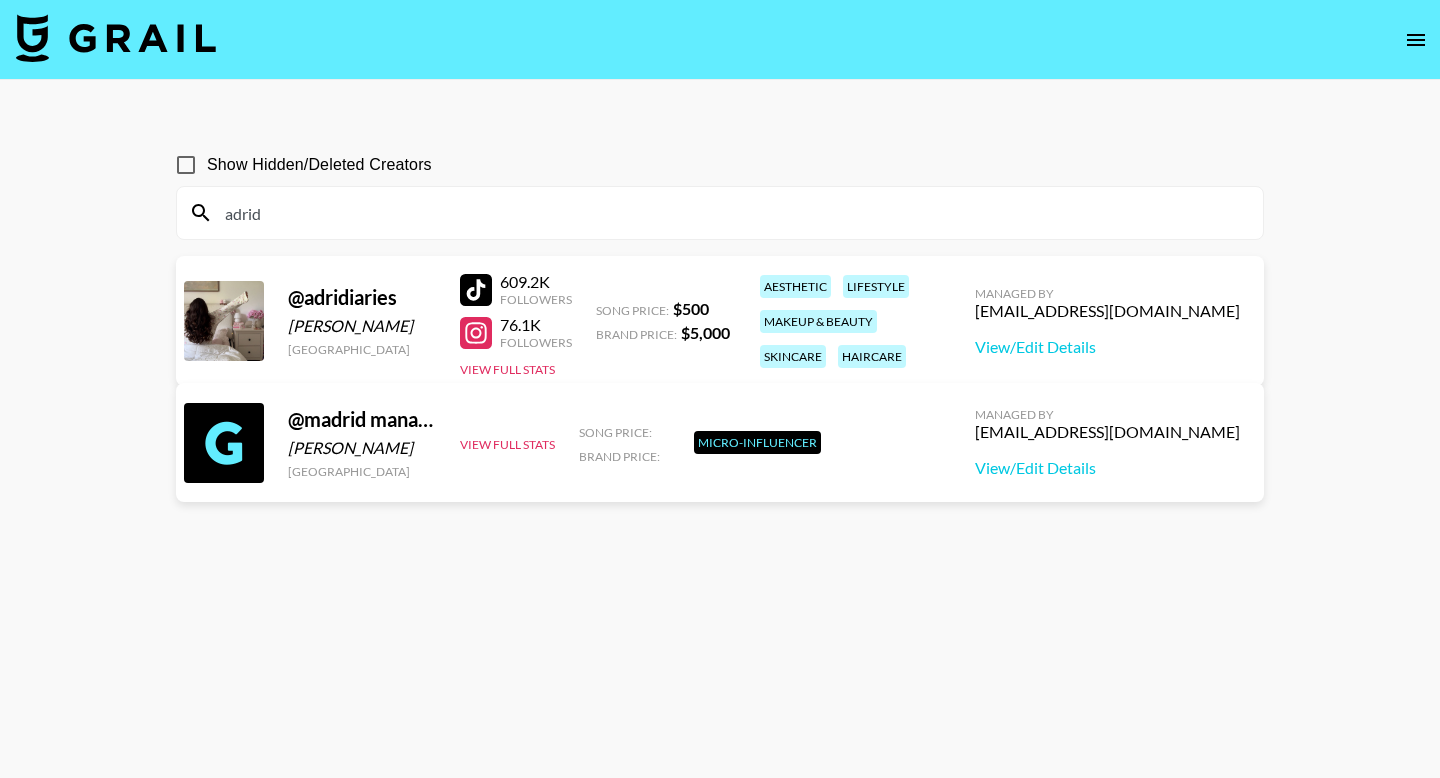 drag, startPoint x: 1243, startPoint y: 312, endPoint x: 1031, endPoint y: 302, distance: 212.23572 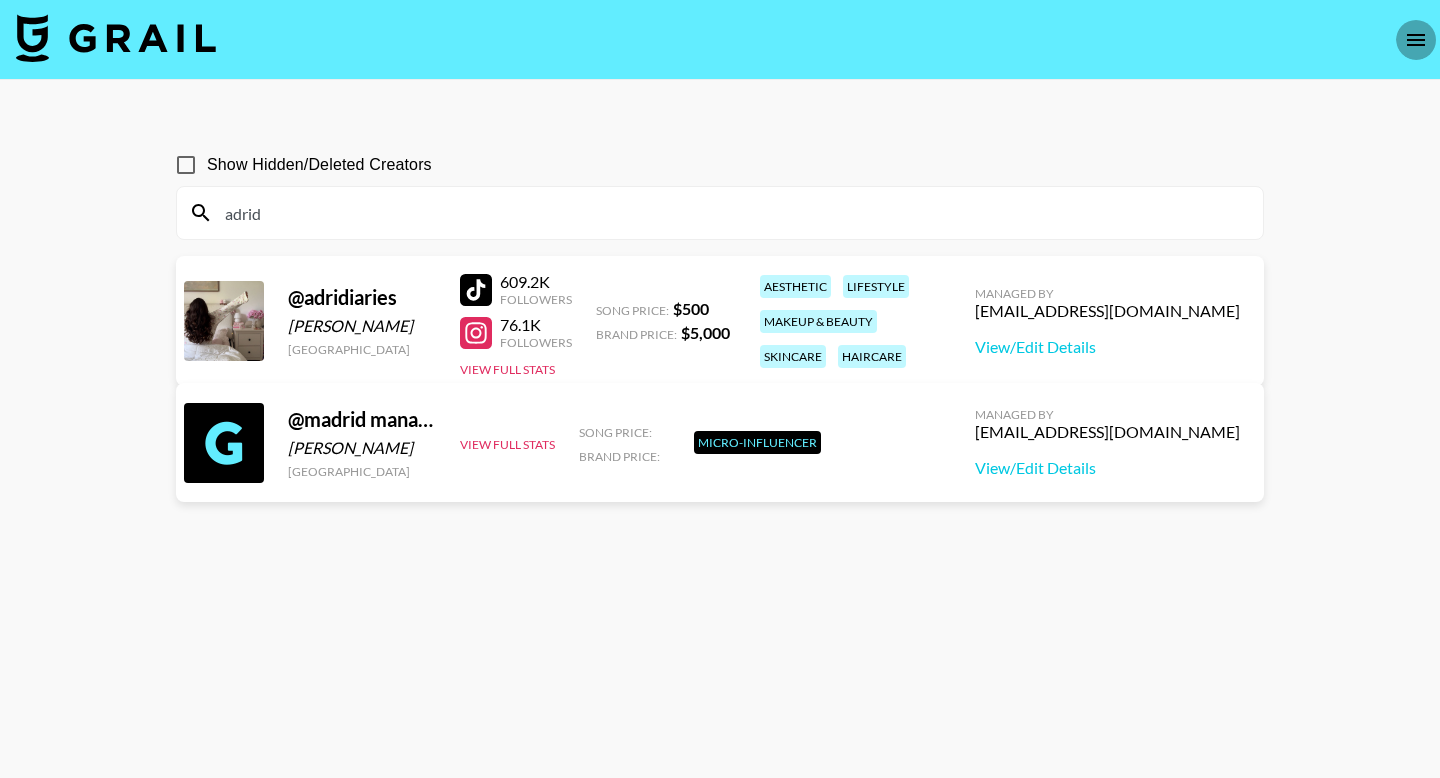 click at bounding box center (1416, 40) 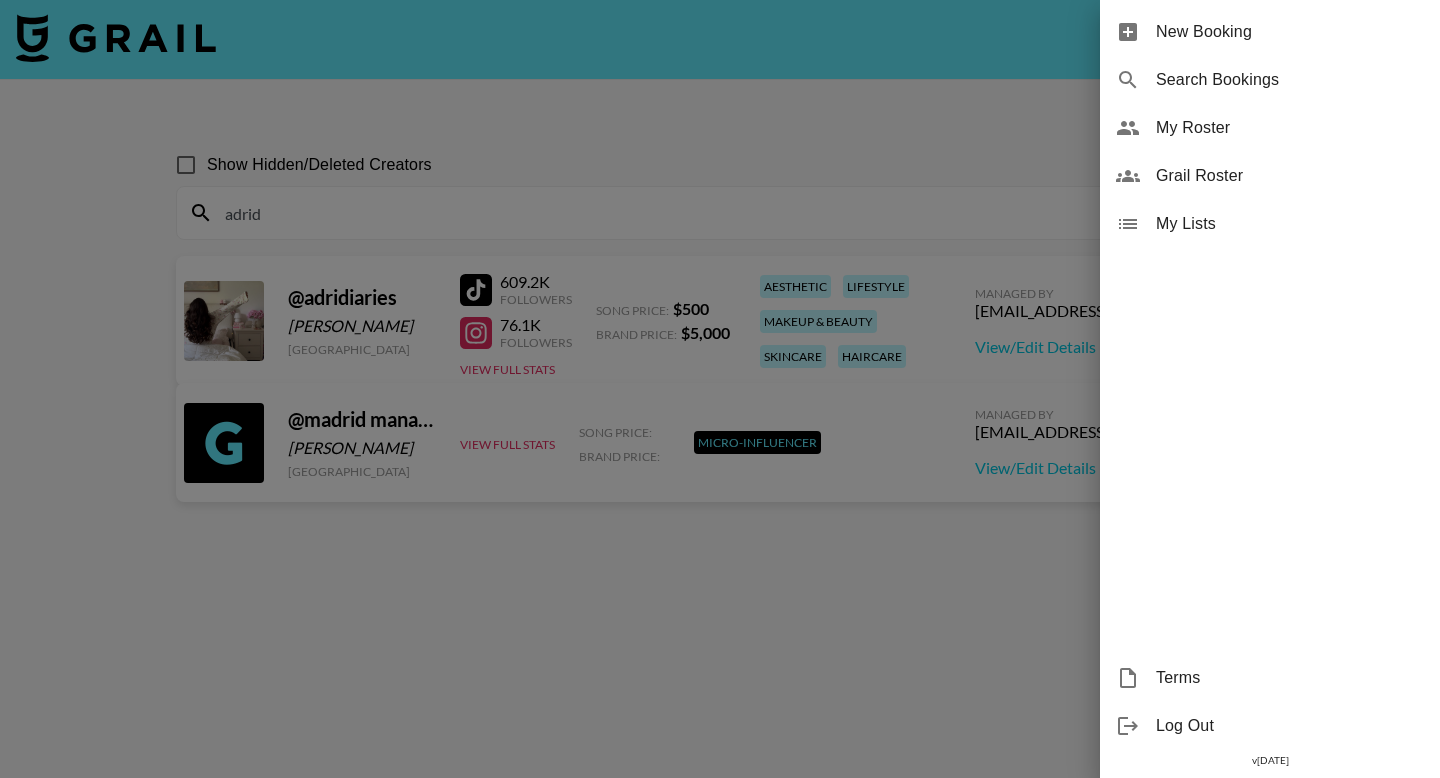 click on "My Lists" at bounding box center [1290, 224] 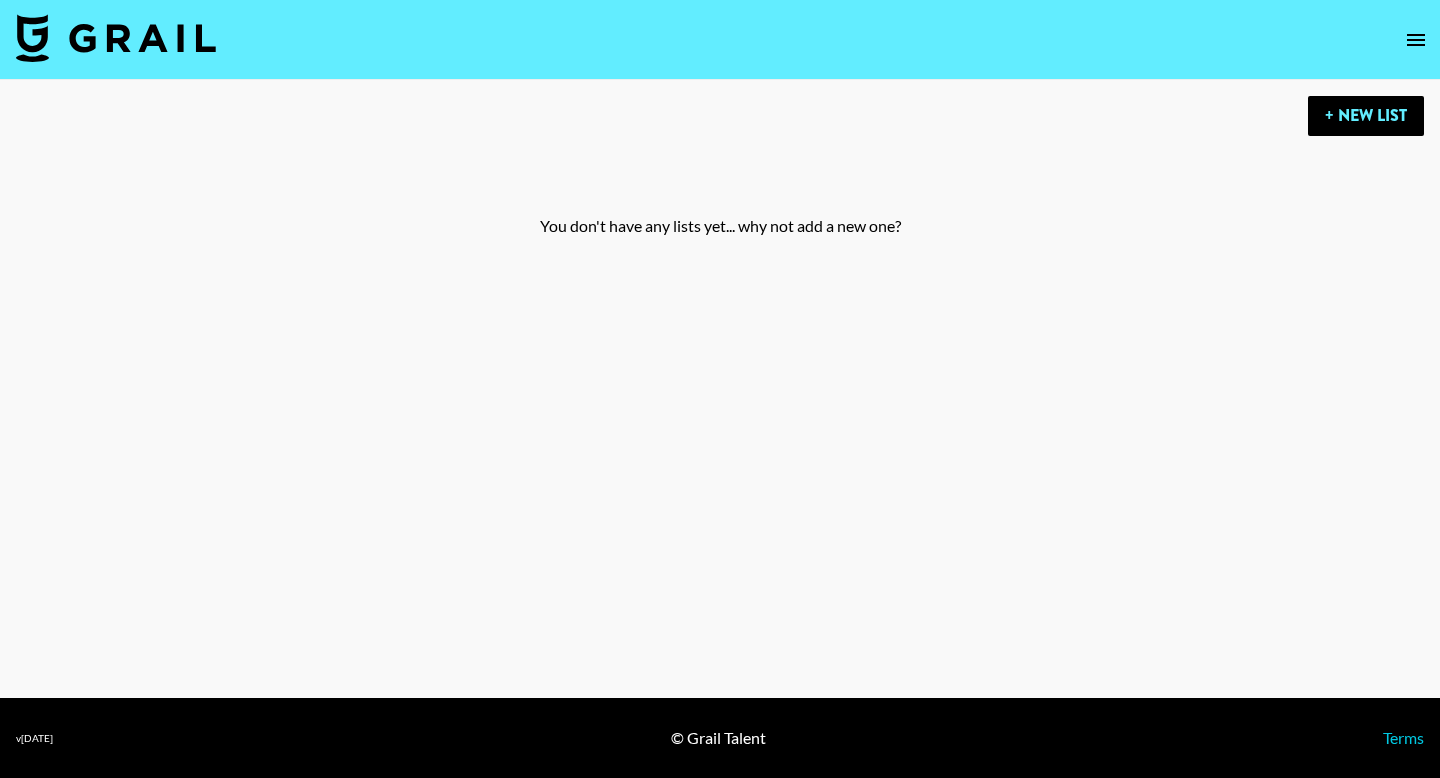 click at bounding box center [1416, 40] 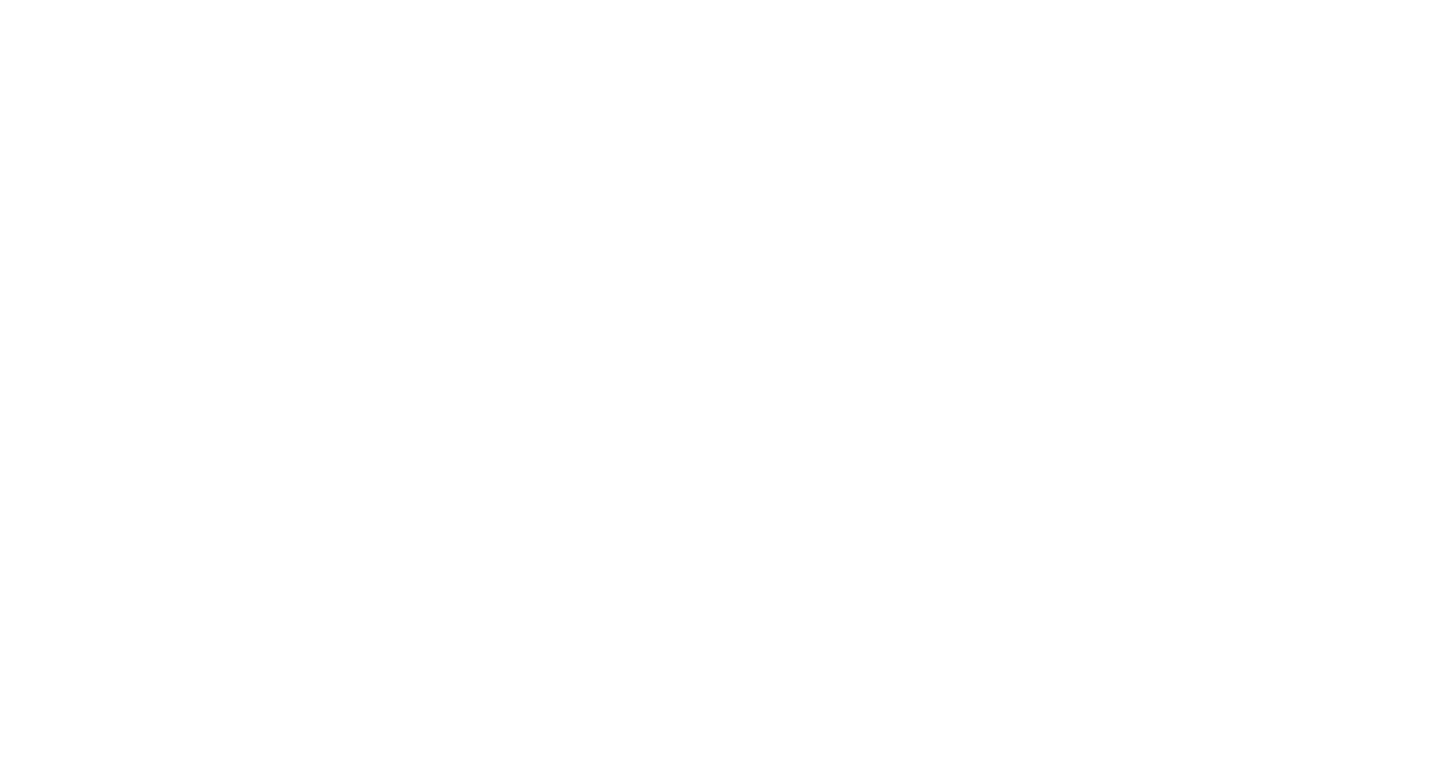 scroll, scrollTop: 0, scrollLeft: 0, axis: both 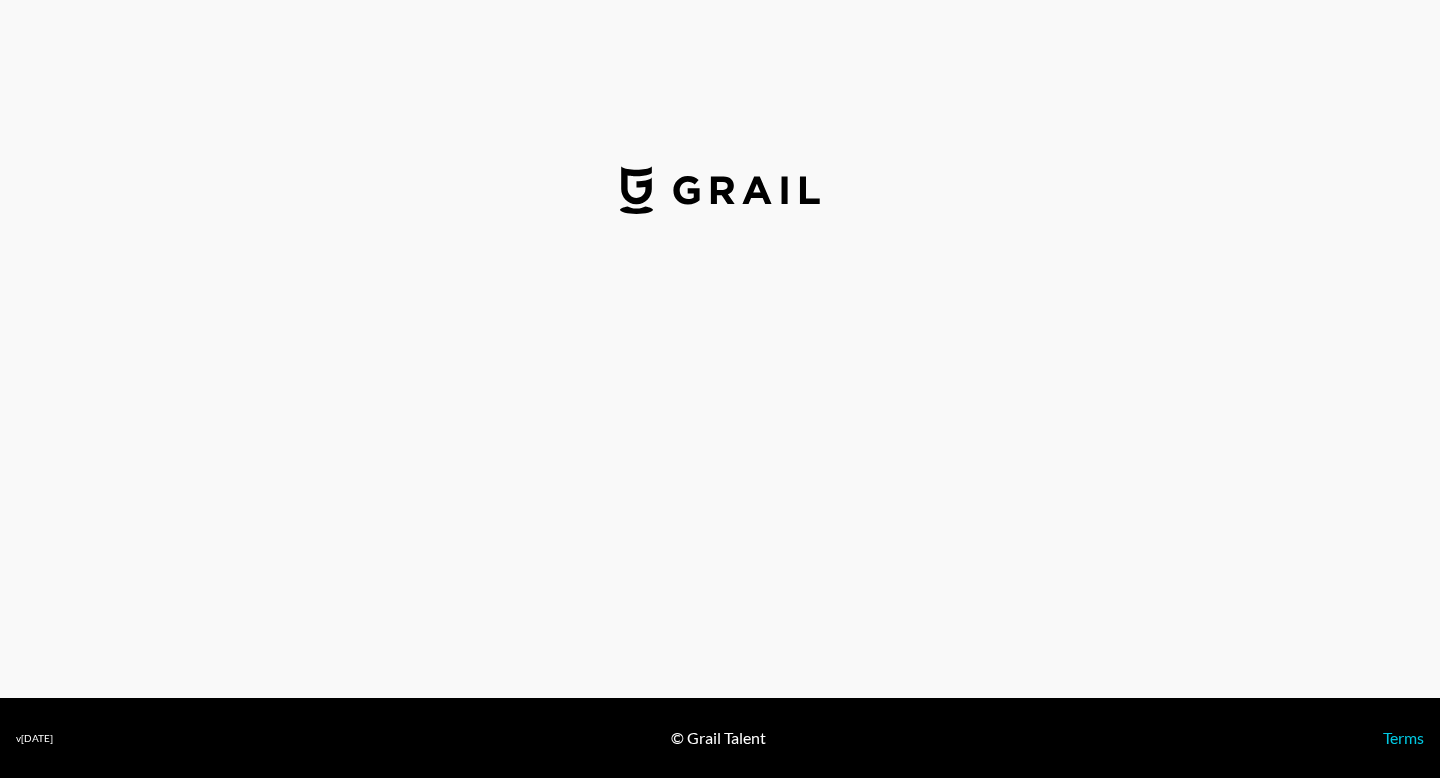 select on "USD" 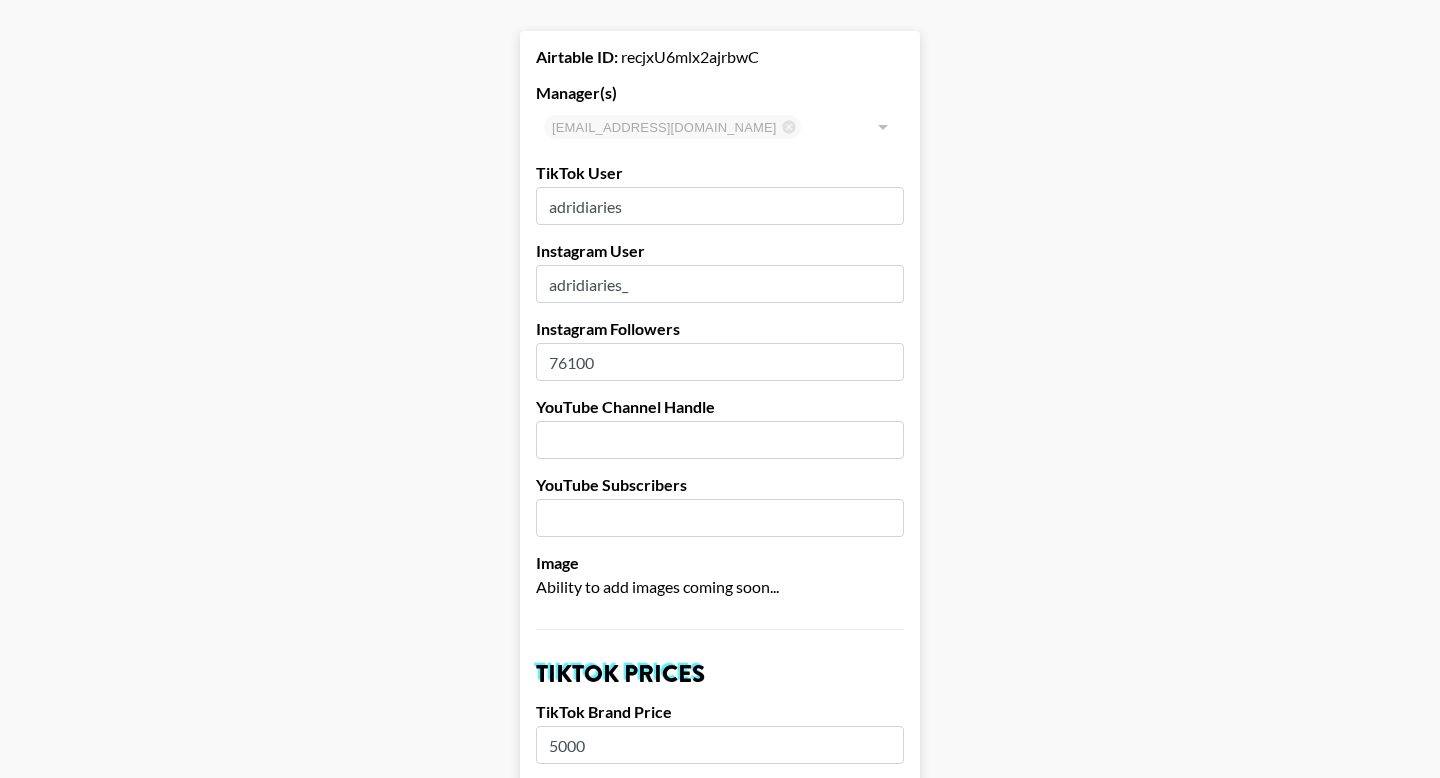 scroll, scrollTop: 0, scrollLeft: 0, axis: both 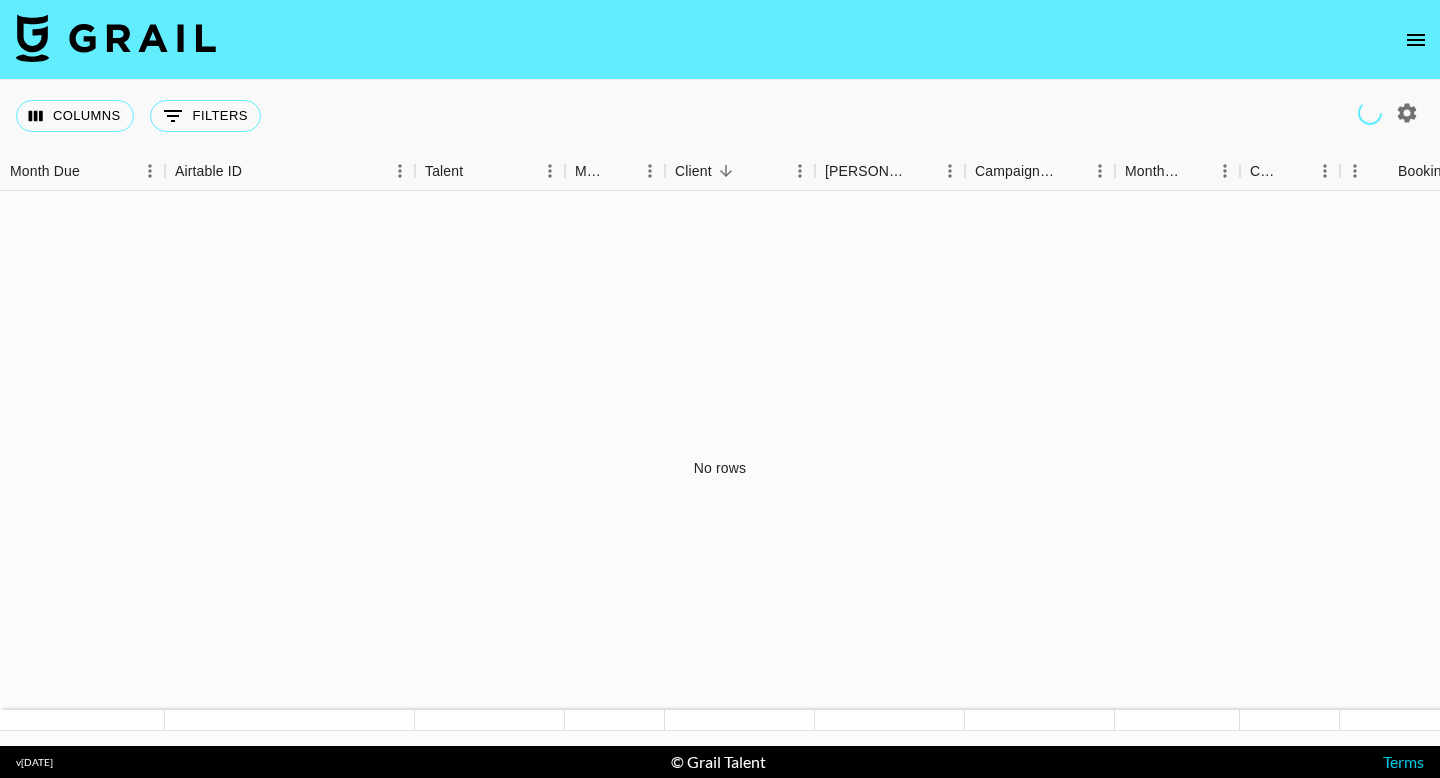 click 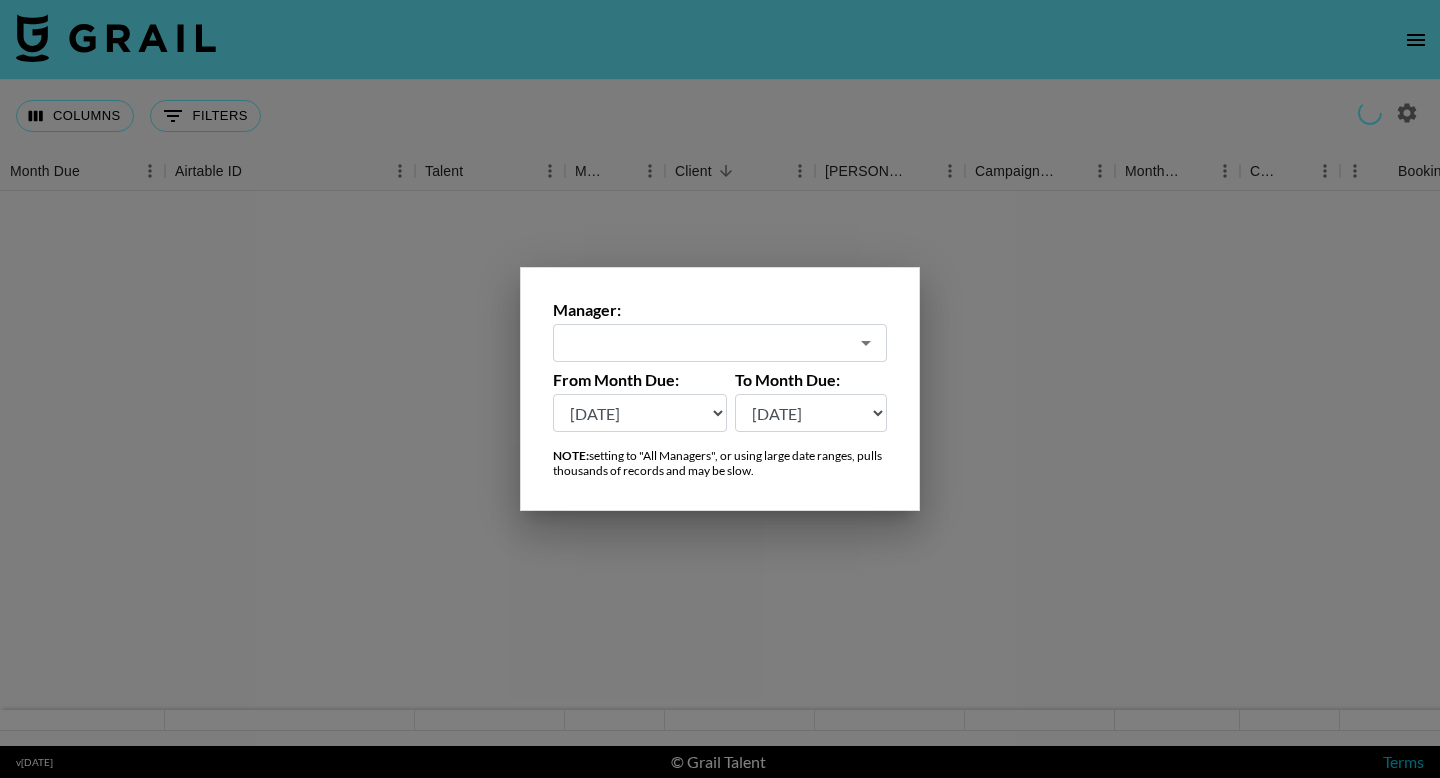 click 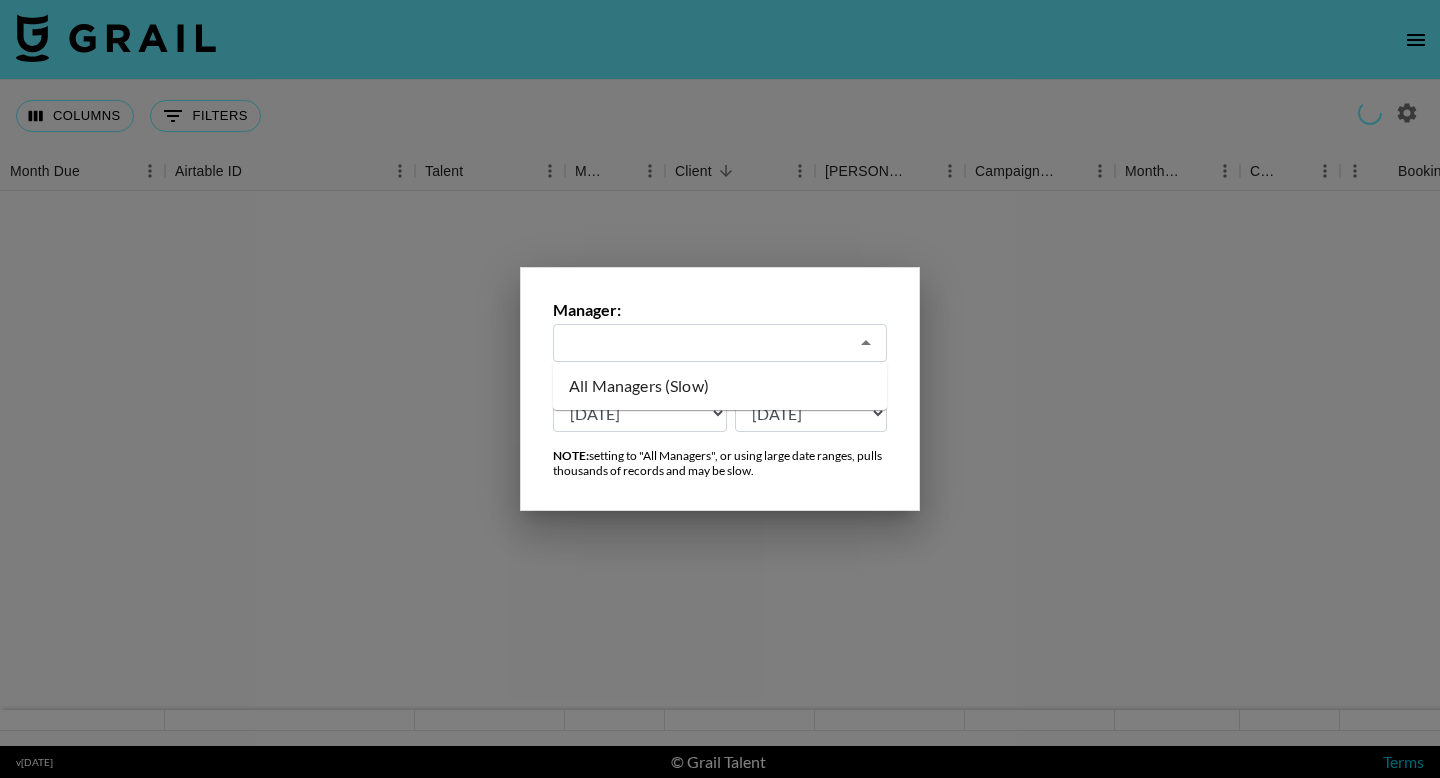 paste on "jessicaclare@grail-talent.com" 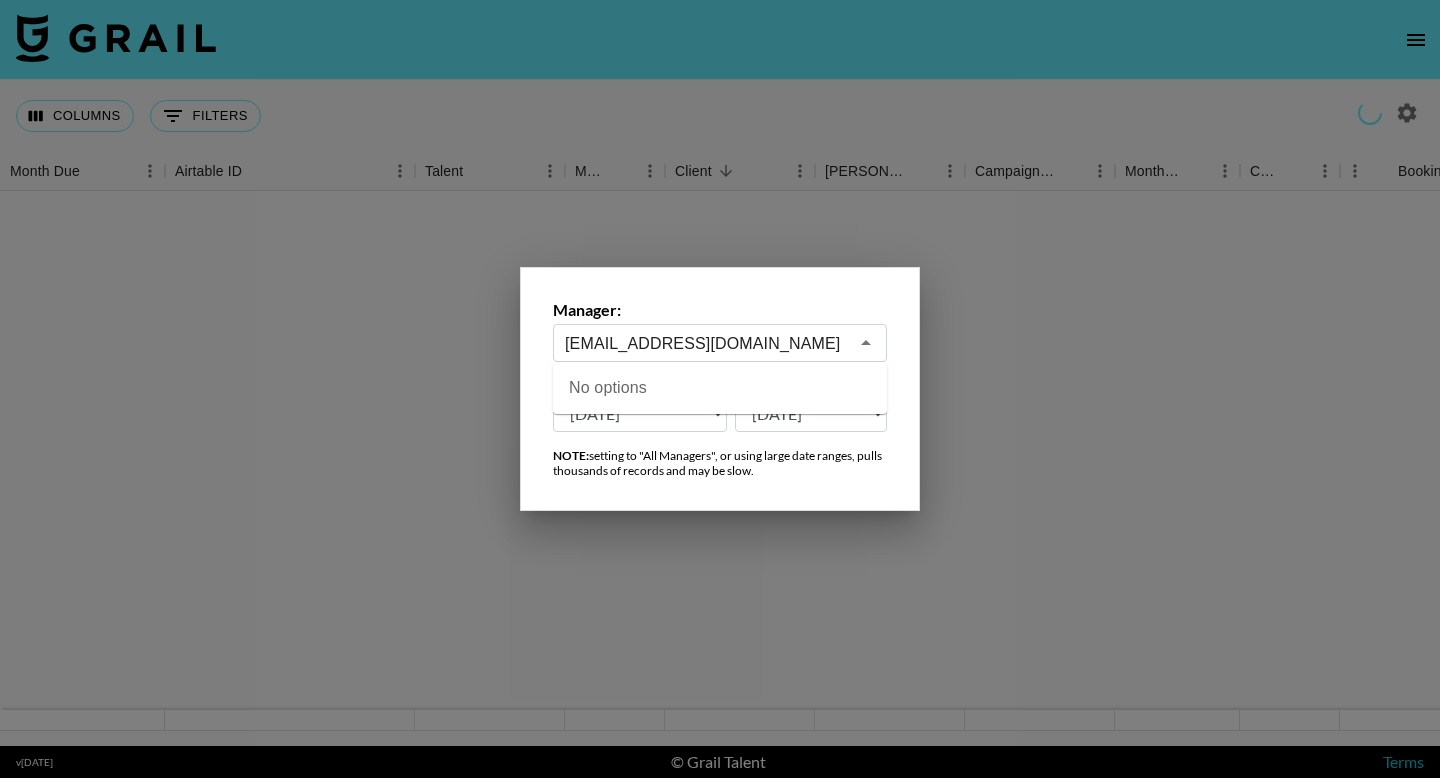 type on "jessicaclare@grail-talent.com" 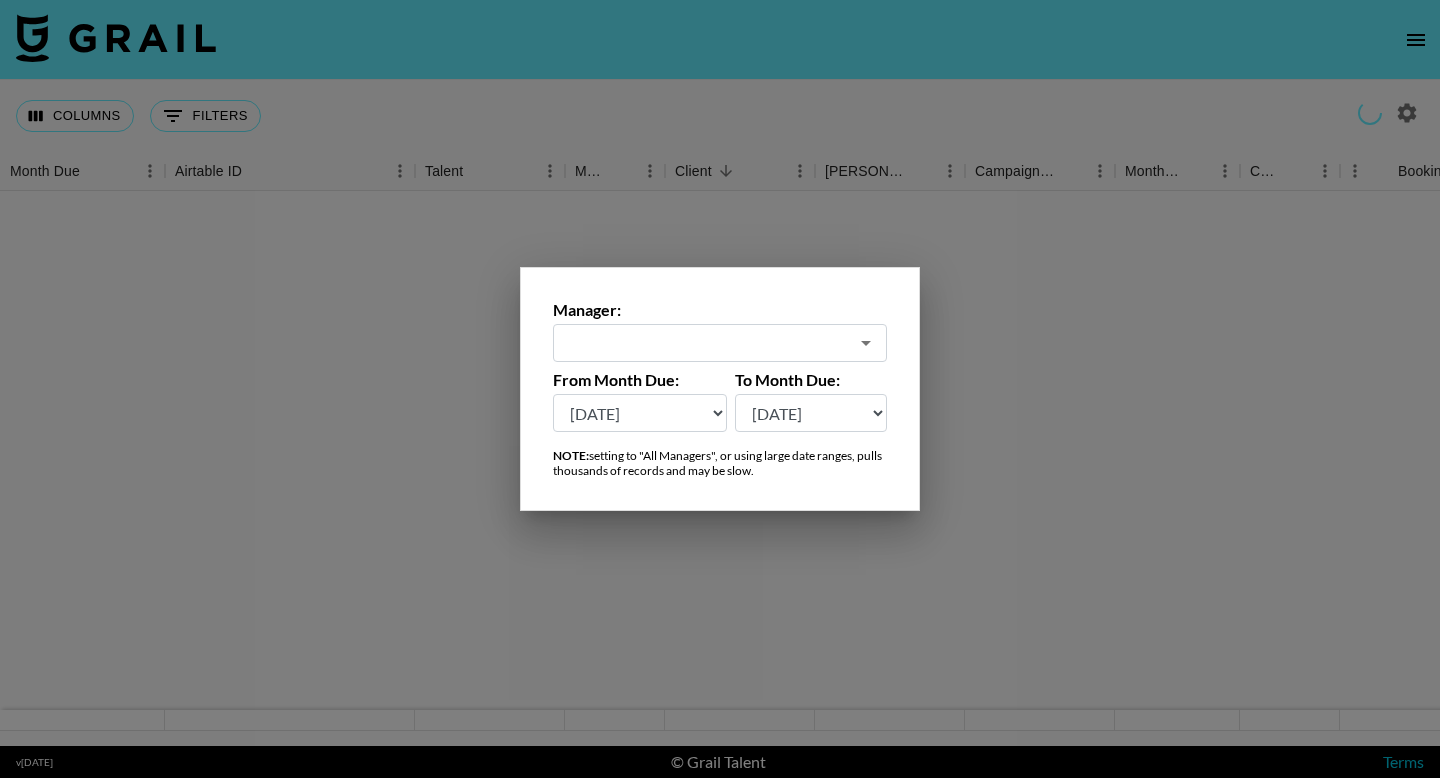 click at bounding box center [706, 343] 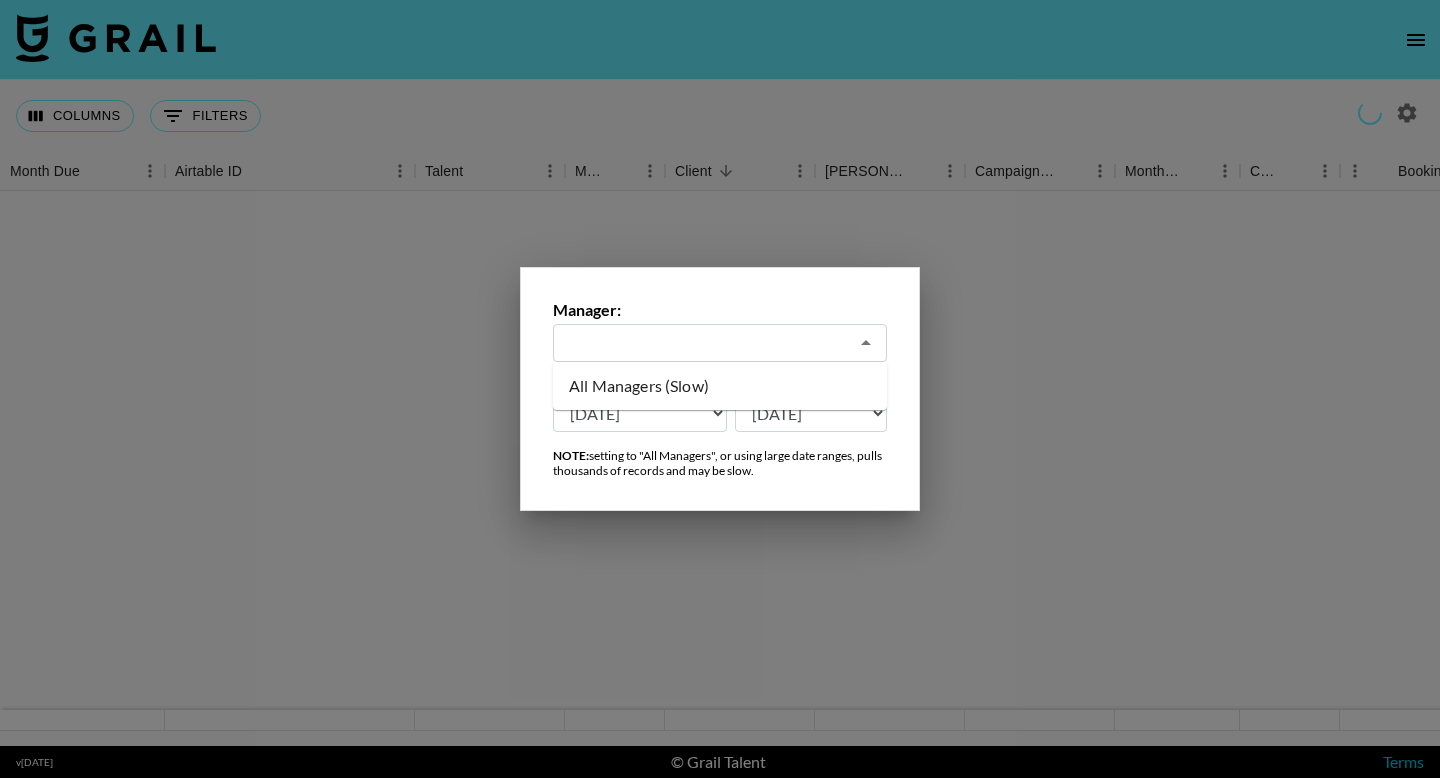 click on "All Managers (Slow)" at bounding box center (720, 386) 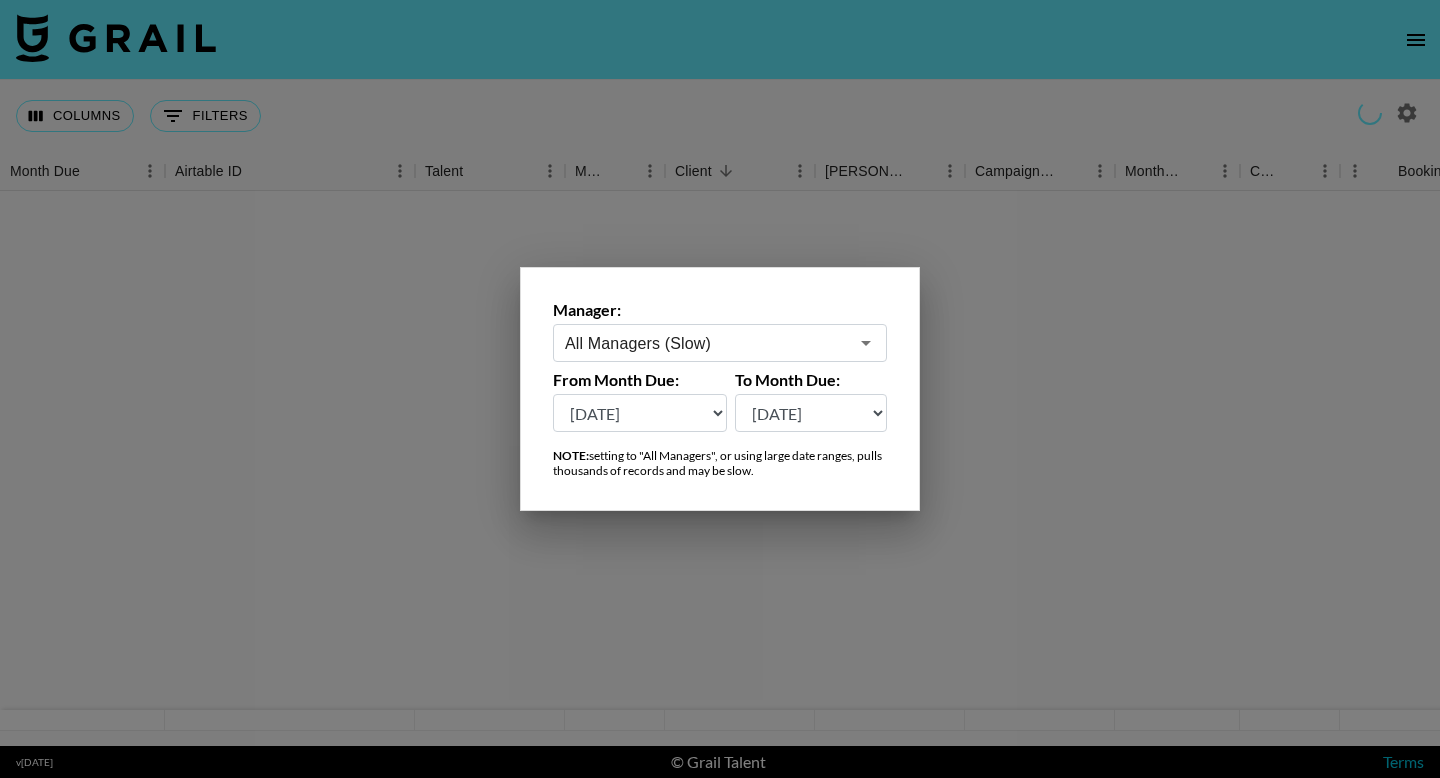 click at bounding box center (720, 389) 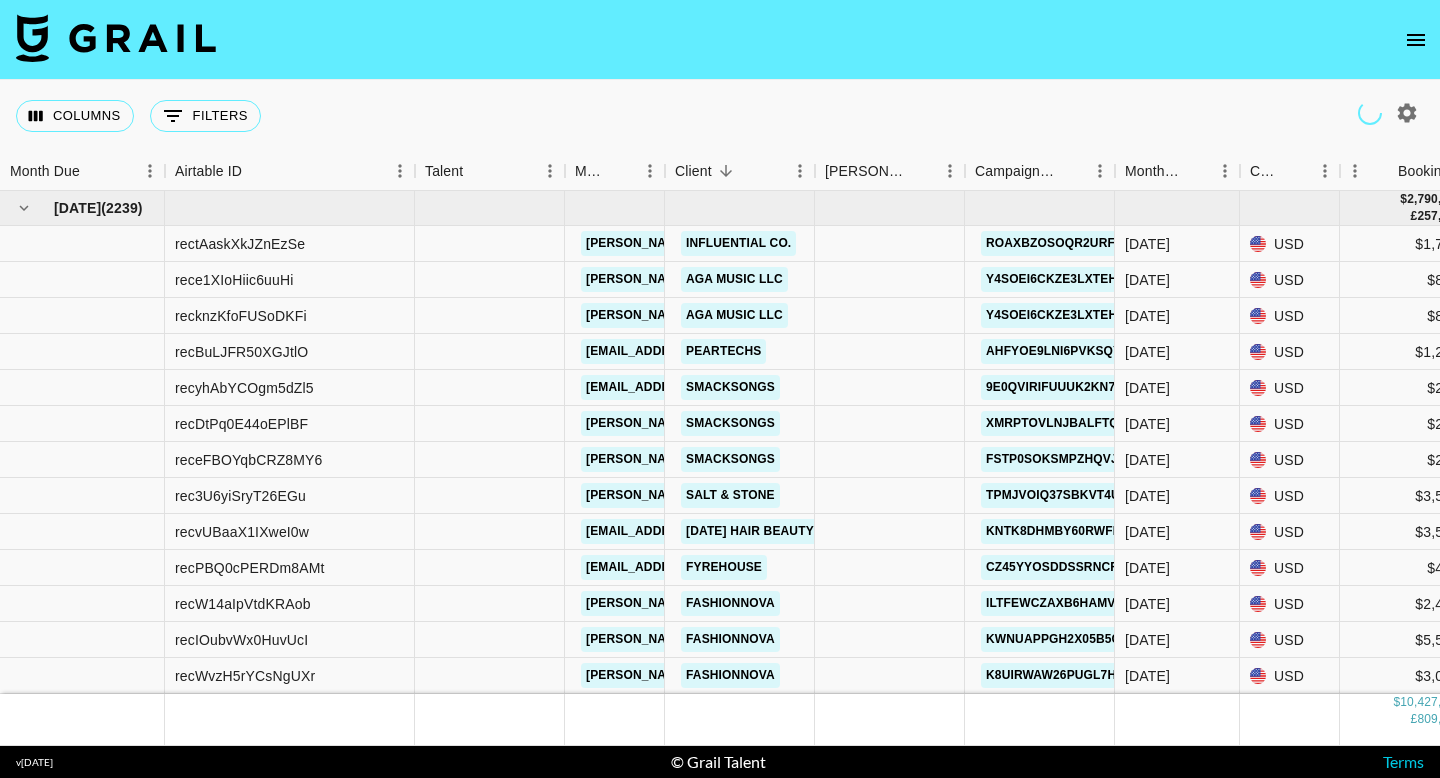 click 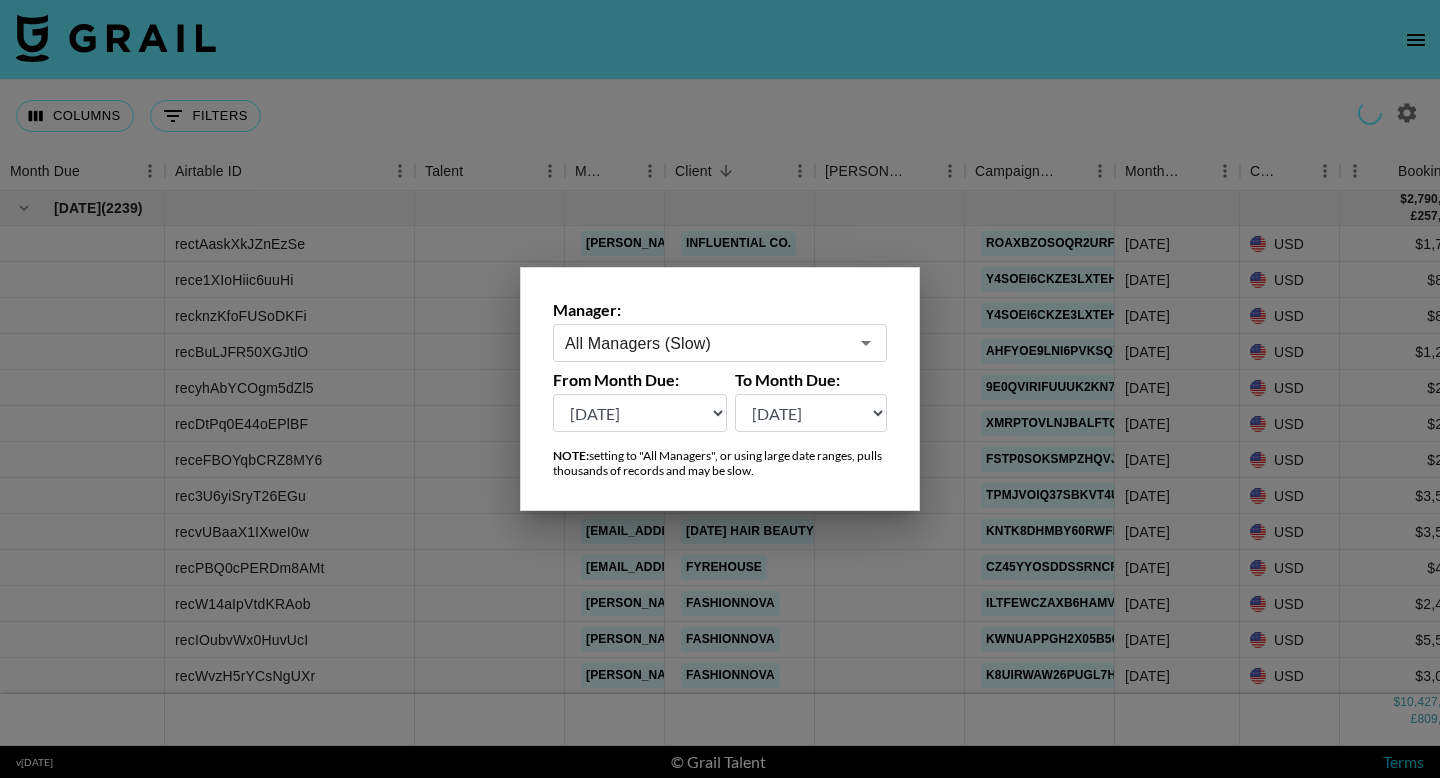 click on "All Managers (Slow)" at bounding box center (706, 343) 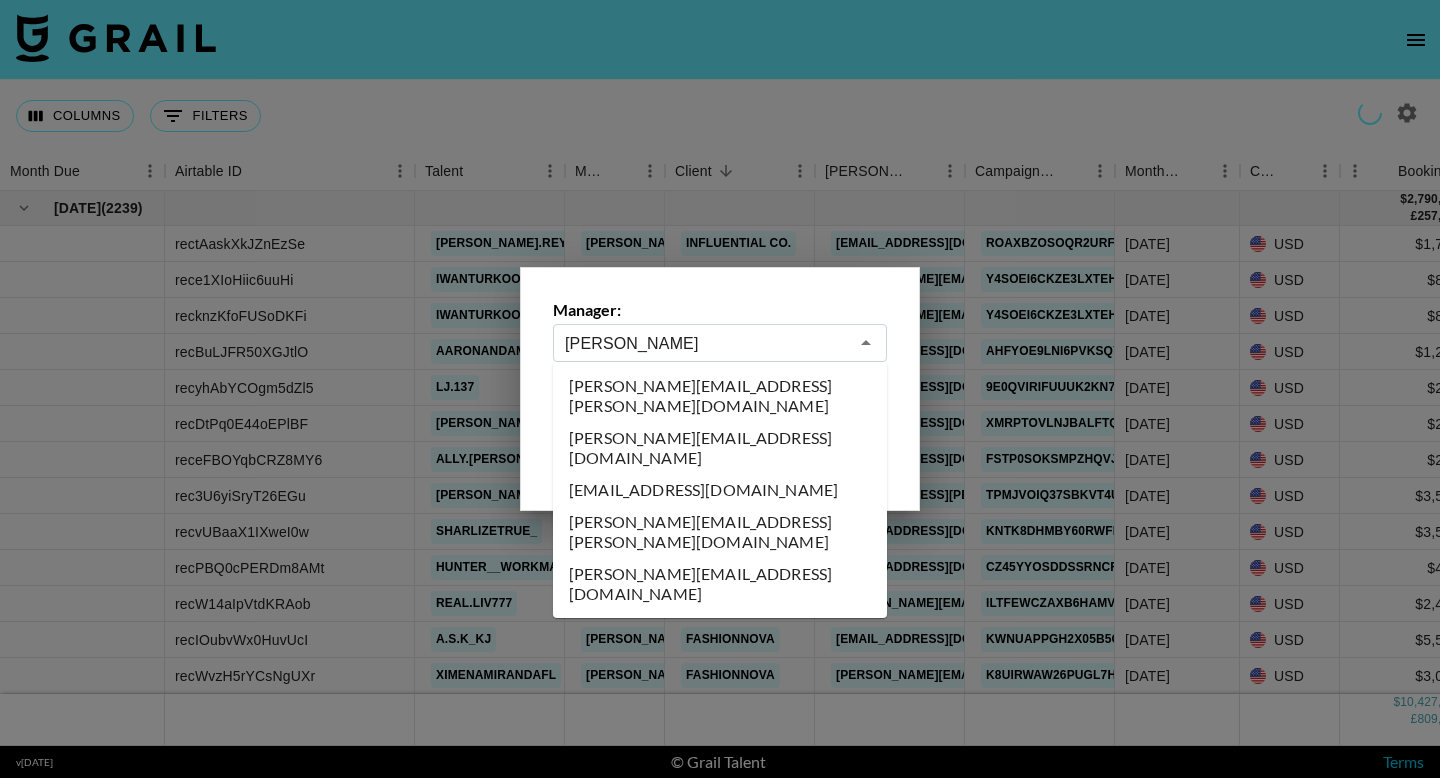 click on "jessicaclare@grail-talent.com" at bounding box center (720, 490) 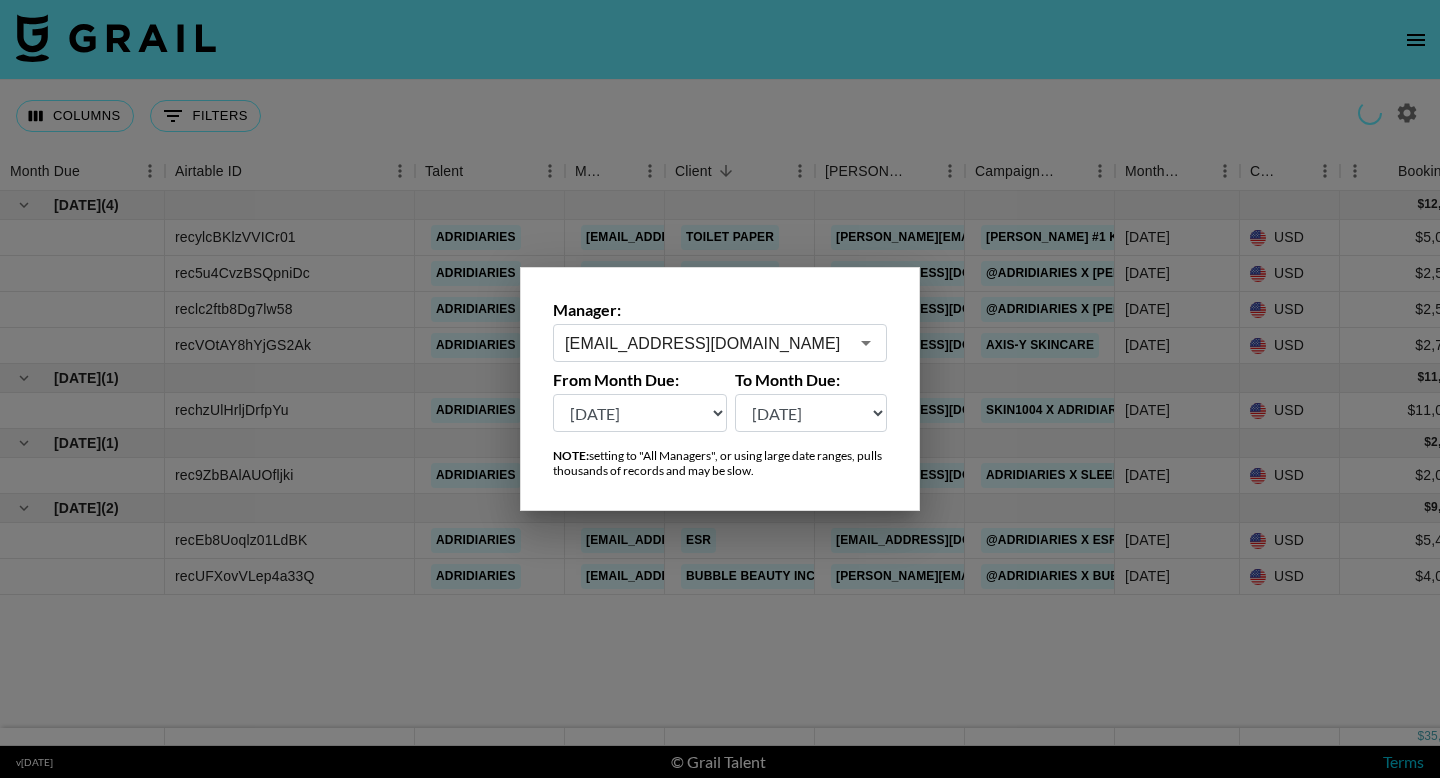 type on "[EMAIL_ADDRESS][DOMAIN_NAME]" 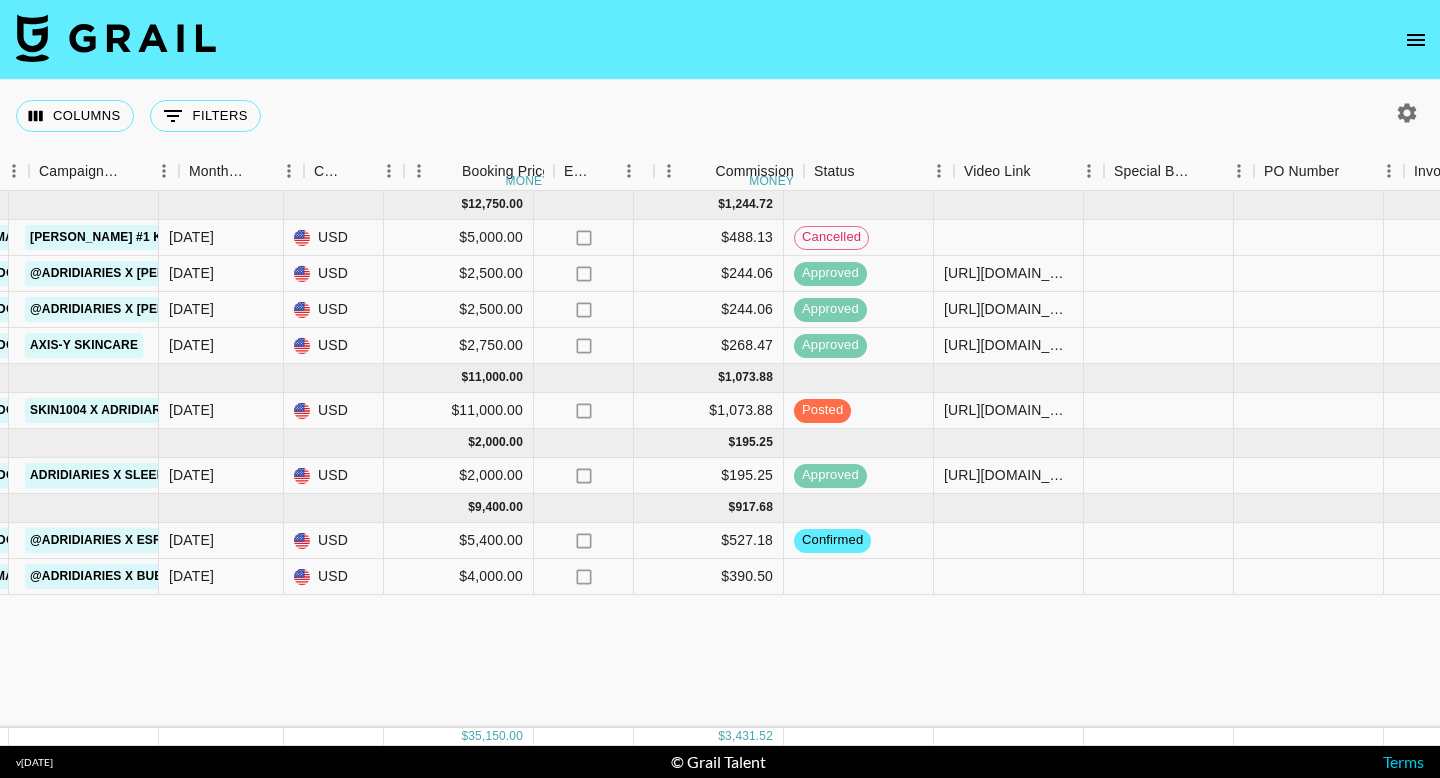 scroll, scrollTop: 0, scrollLeft: 919, axis: horizontal 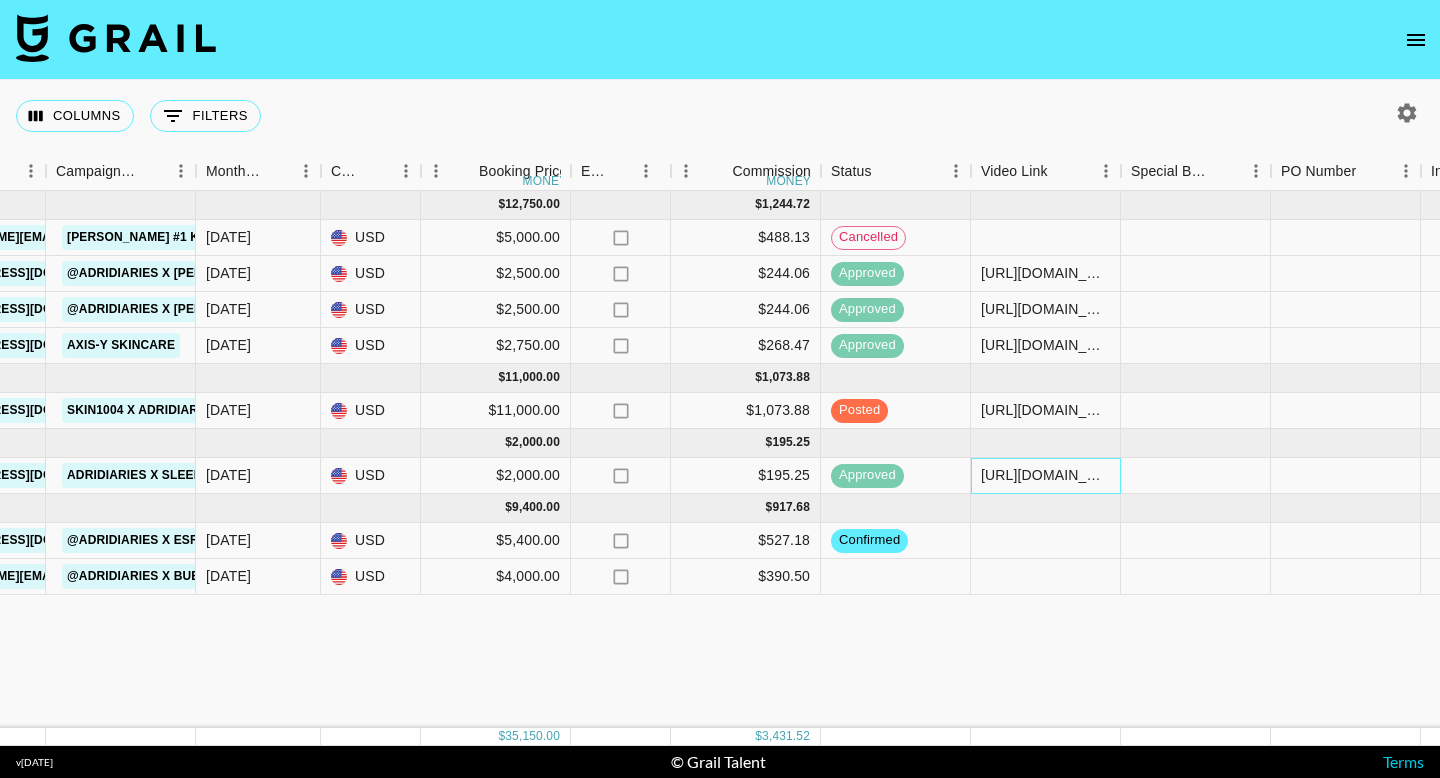 click on "https://www.tiktok.com/@adridiaries/video/7526225376759041335?is_from_webapp=1&sender_device=pc&web_id=7422357192471299616" at bounding box center (1045, 475) 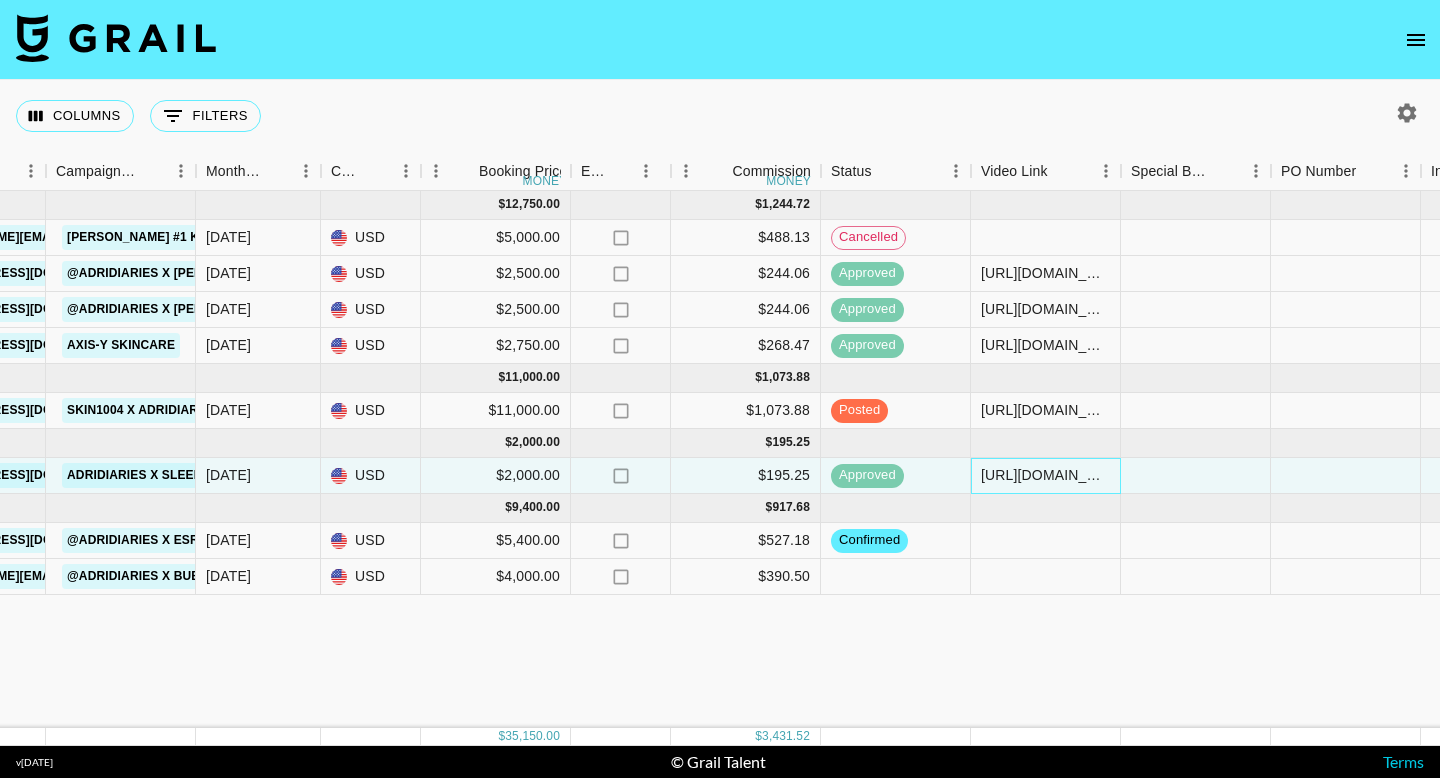 click on "https://www.tiktok.com/@adridiaries/video/7526225376759041335?is_from_webapp=1&sender_device=pc&web_id=7422357192471299616" at bounding box center [1045, 475] 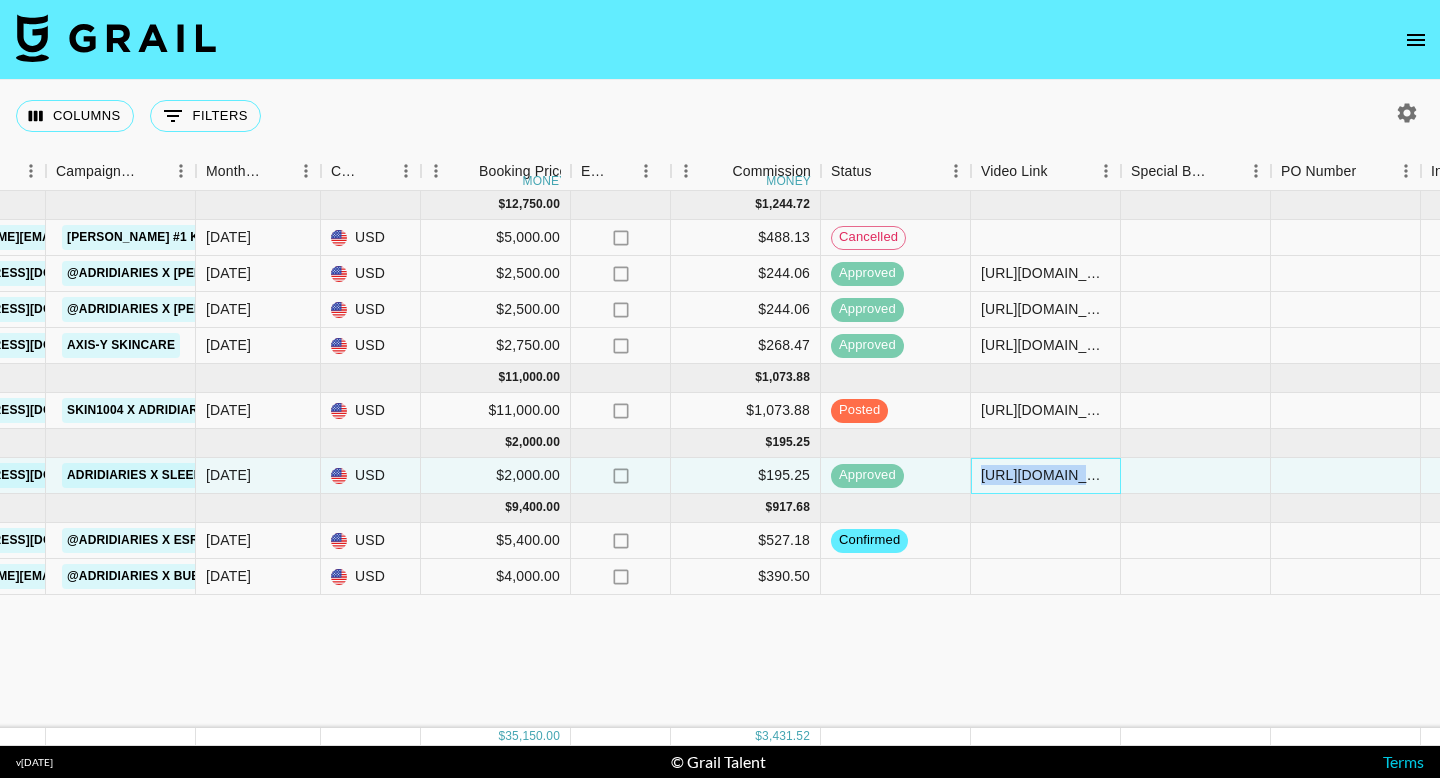 drag, startPoint x: 980, startPoint y: 473, endPoint x: 1153, endPoint y: 474, distance: 173.00288 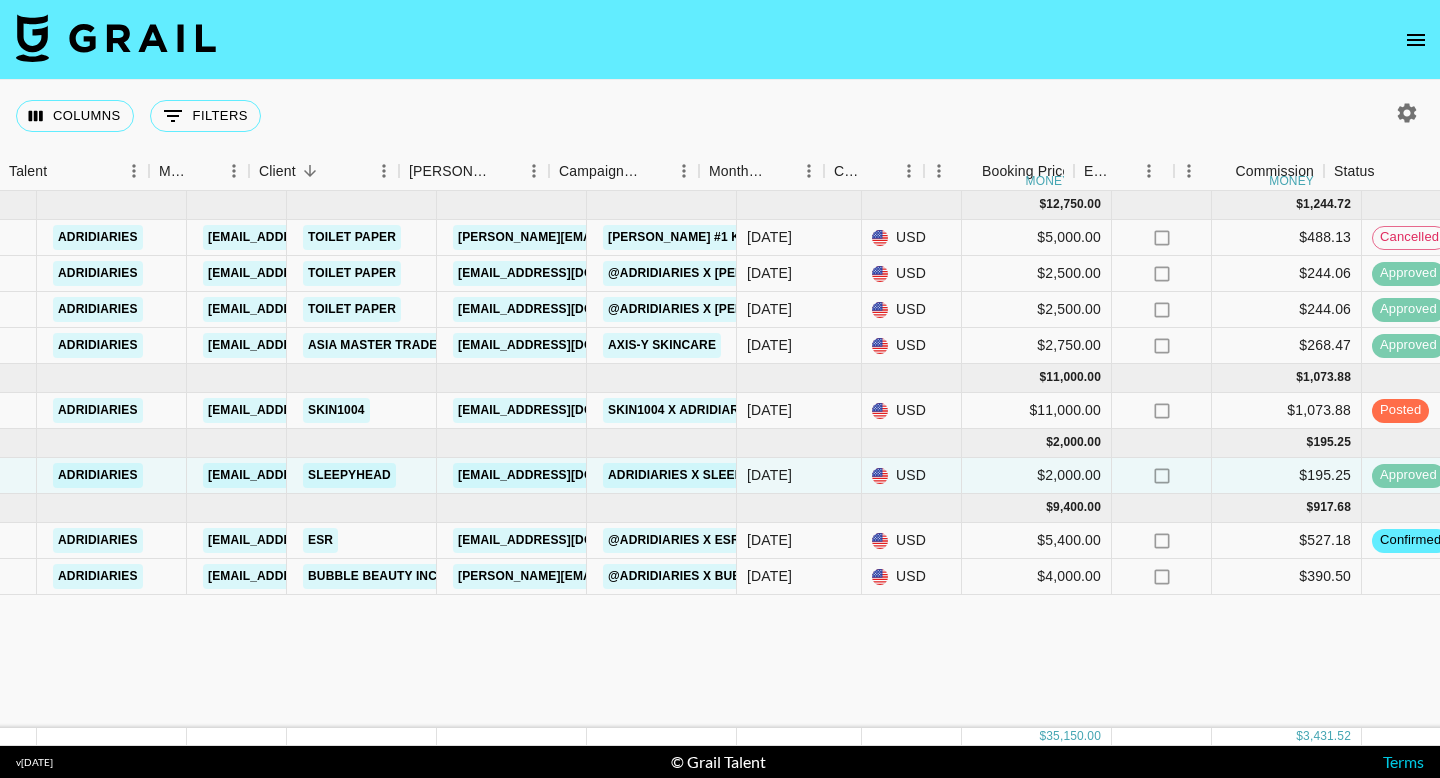 scroll, scrollTop: 0, scrollLeft: 300, axis: horizontal 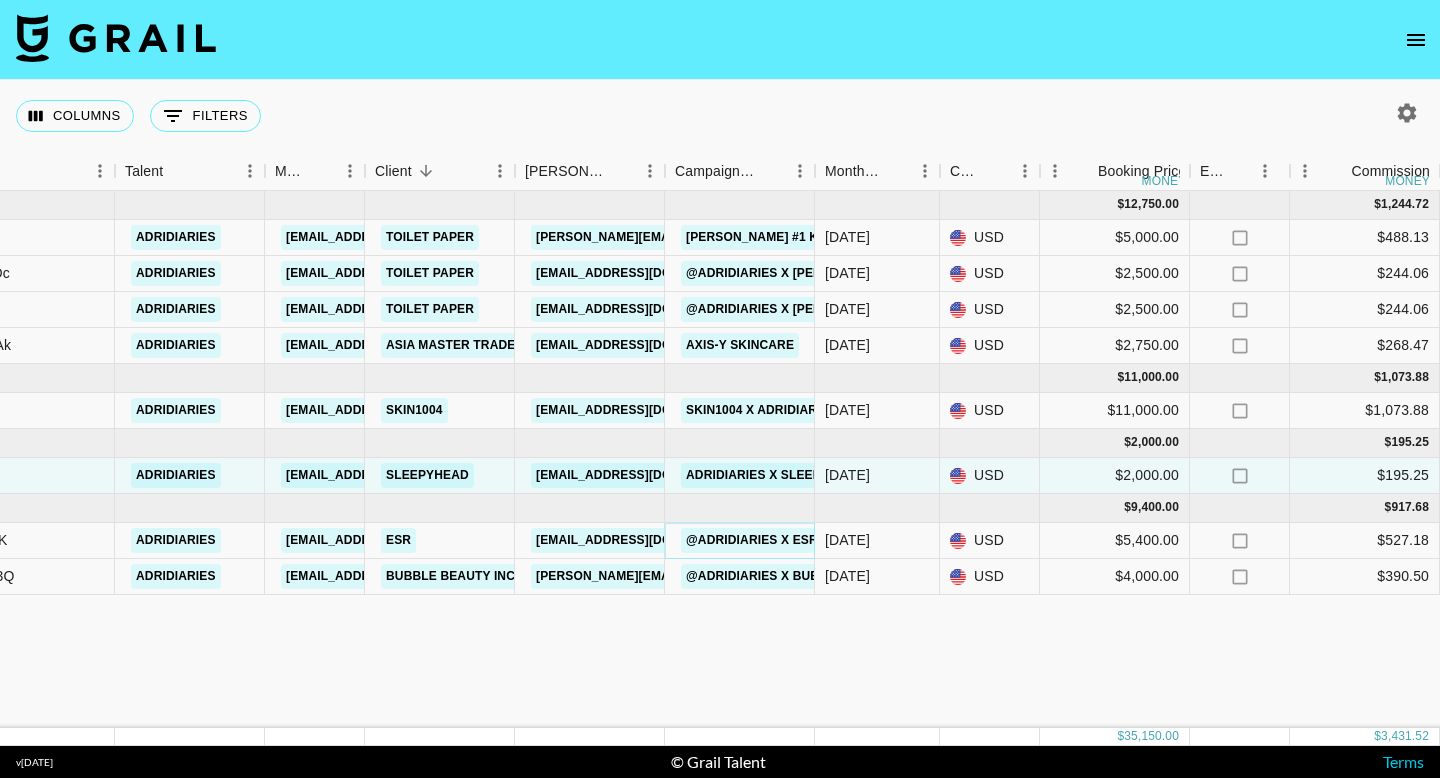 click on "@adridiaries x ESR" at bounding box center [752, 540] 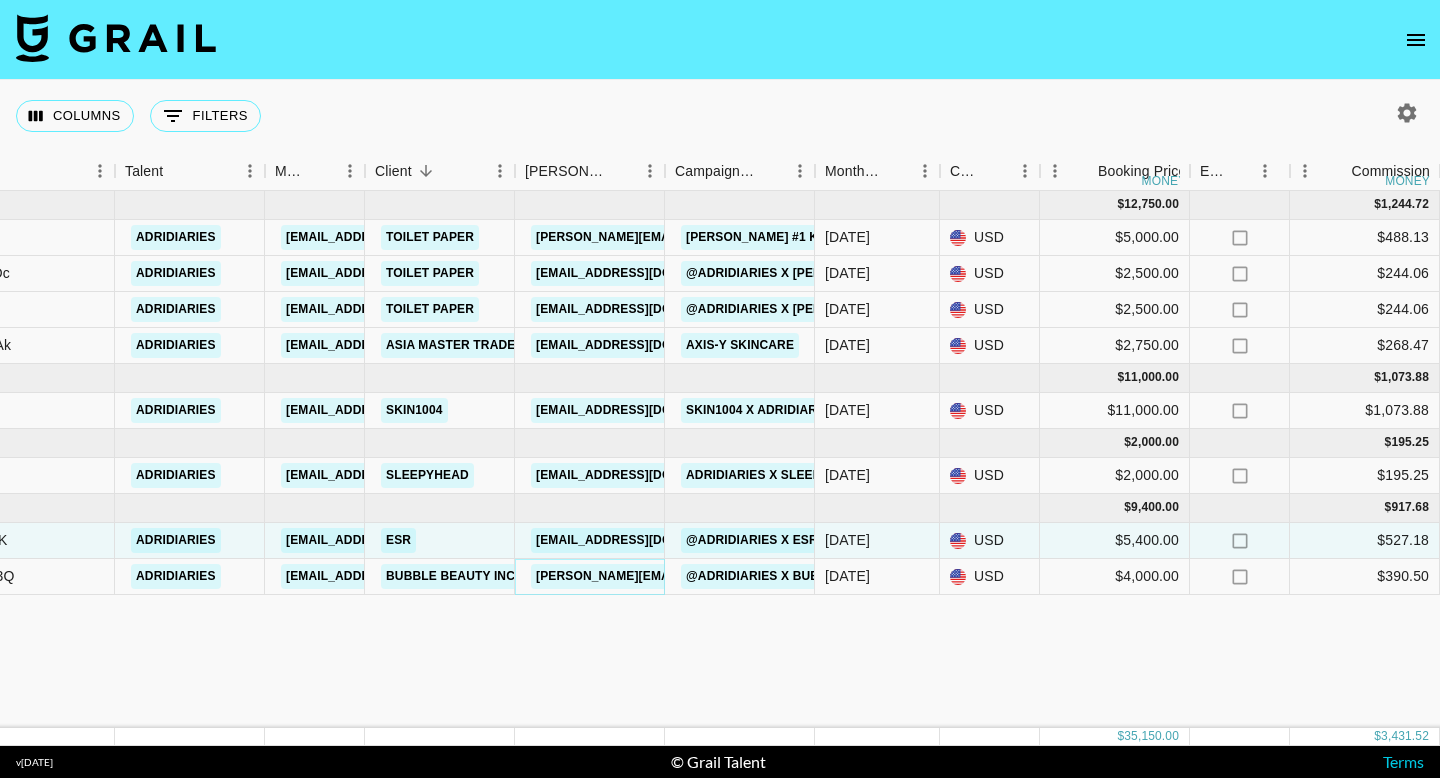 click on "rachel@hellobubble.com" at bounding box center [694, 576] 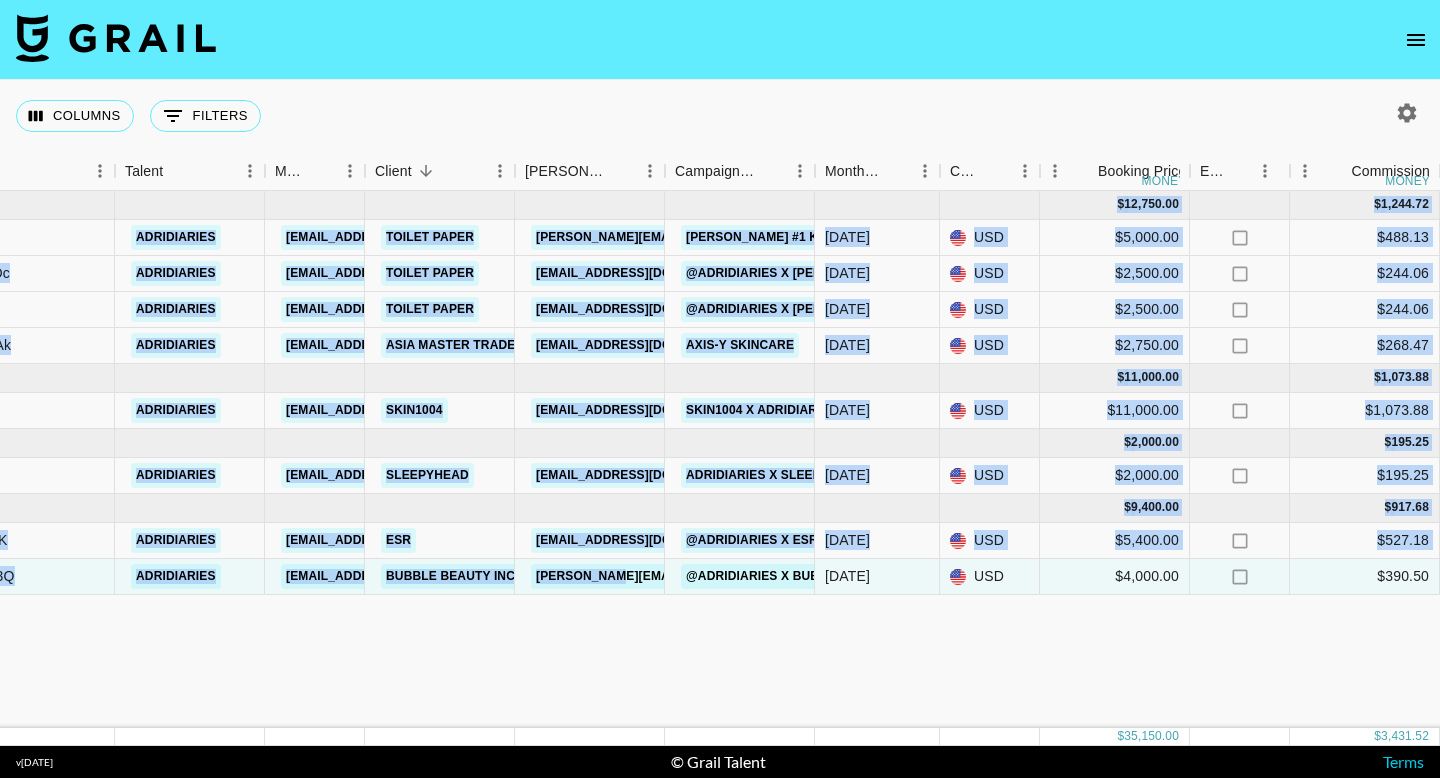 drag, startPoint x: 526, startPoint y: 596, endPoint x: 630, endPoint y: 576, distance: 105.90562 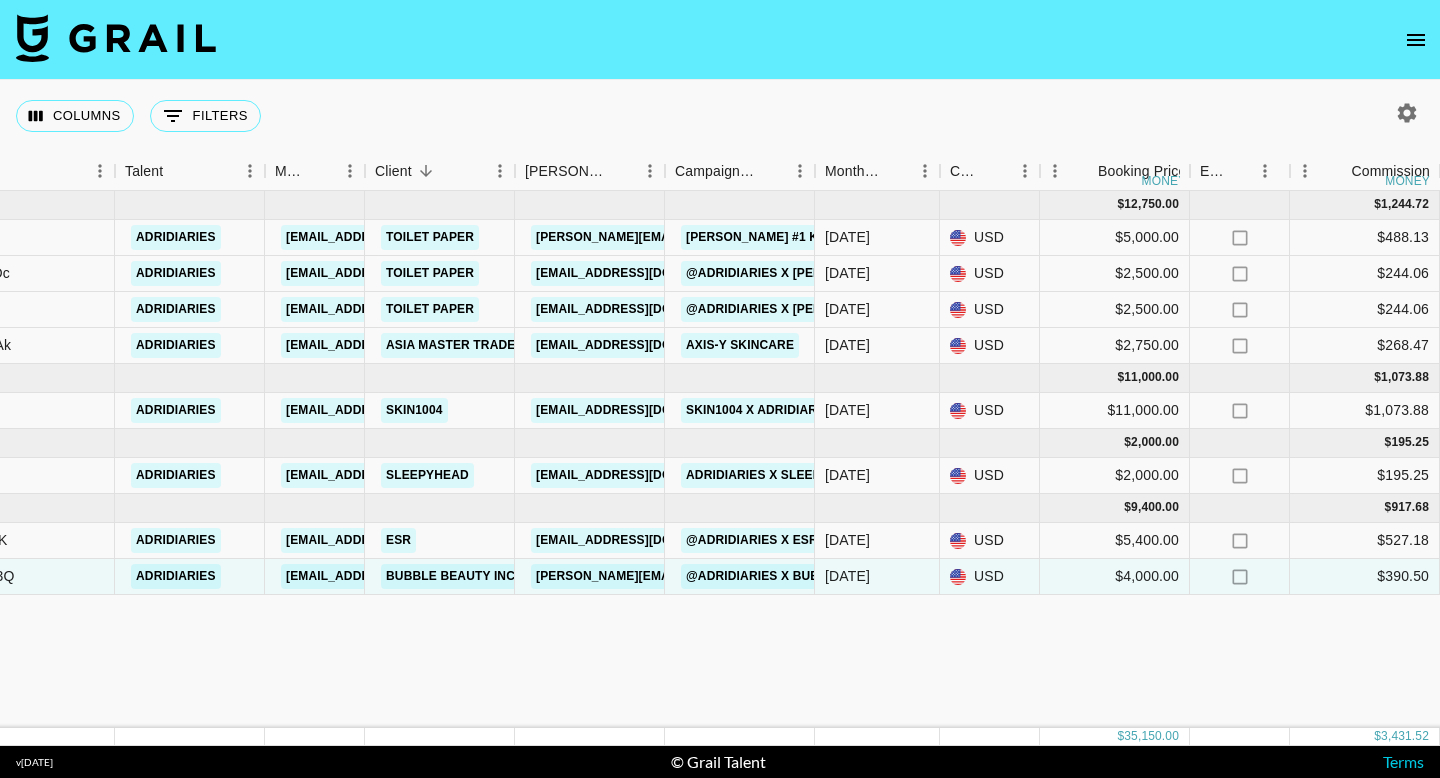 click on "Apr '25  ( 4 ) $ 12,750.00 $ 1,244.72 recylcBKlzVVICr01 adridiaries jessicaclare@grail-talent.com Toilet Paper  andrew@wearetoiletpaper.com Jung Kwan Jang #1 Korean Red Ginseng brand Apr '25  USD $5,000.00 no $488.13 cancelled TP_Adriana Sosa_SOW_040825 (1).pdf no rec5u4CvzBSQpniDc adridiaries jessicaclare@grail-talent.com Toilet Paper  matt@wearetoiletpaper.com @adridiaries x Jung Kwan Jang Apr '25  USD $2,500.00 no $244.06 approved https://www.tiktok.com/@adridiaries/video/7485404088989977898?is_from_webapp=1&sender_device=pc TP_Adriana Sosa_SOW_040825 2.pdf yes 15/05/2025 https://in.xero.com/oEN6XLEplfxJdJPQwoiODR6KNICAeGxh0s9Kjipz reclc2ftb8Dg7lw58 adridiaries jessicaclare@grail-talent.com Toilet Paper  matt@wearetoiletpaper.com @adridiaries x Jung Kwan Jang Apr '25  USD $2,500.00 no $244.06 approved https://www.tiktok.com/@adridiaries/video/7504335262852353326 TP_Adriana Sosa_SOW_040825 2.pdf yes 27/05/2025 https://in.xero.com/AtywbxUxHraFCqkUjfUUBVggRHl24LOmj8AD49VA recVOtAY8hYjGS2Ak adridiaries Apr '25" at bounding box center (1360, 459) 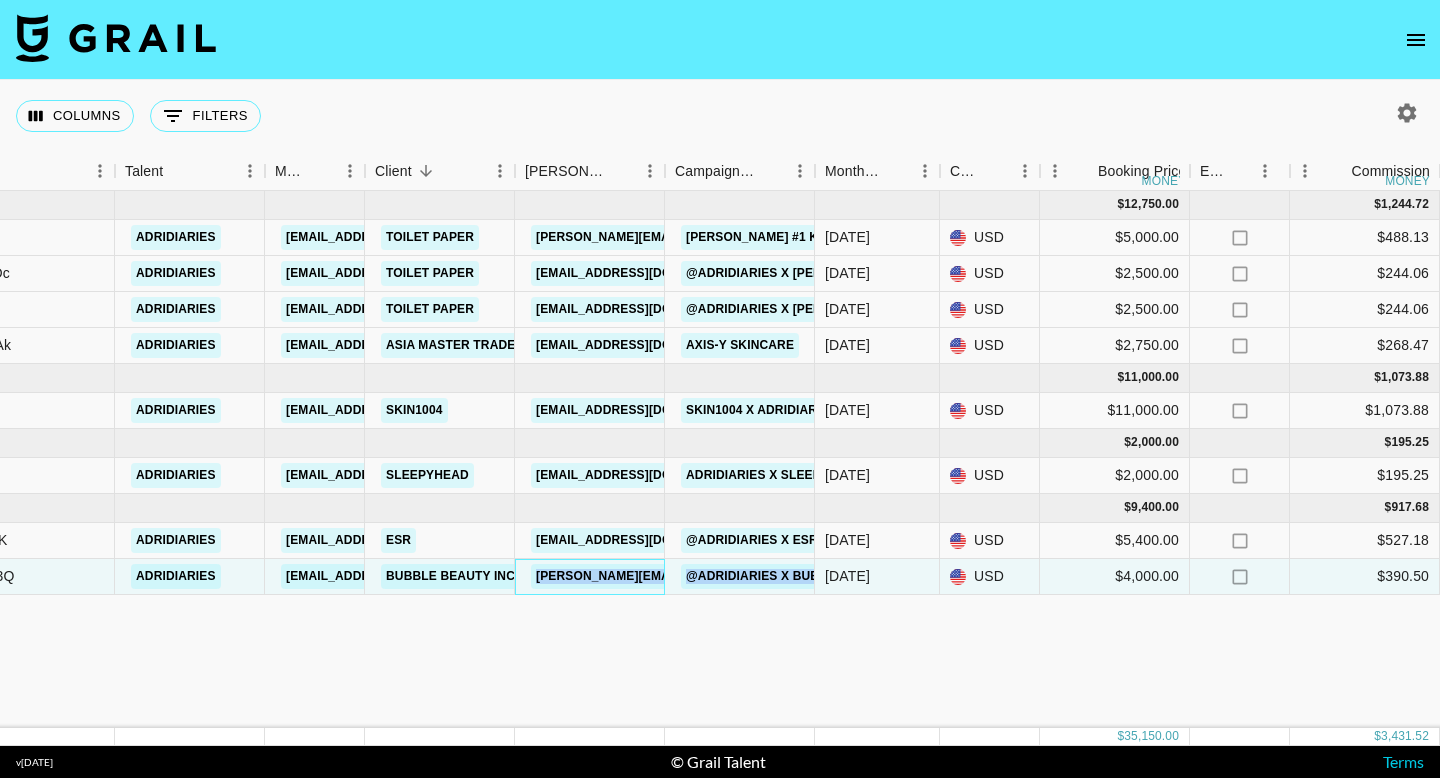 drag, startPoint x: 523, startPoint y: 576, endPoint x: 681, endPoint y: 584, distance: 158.20241 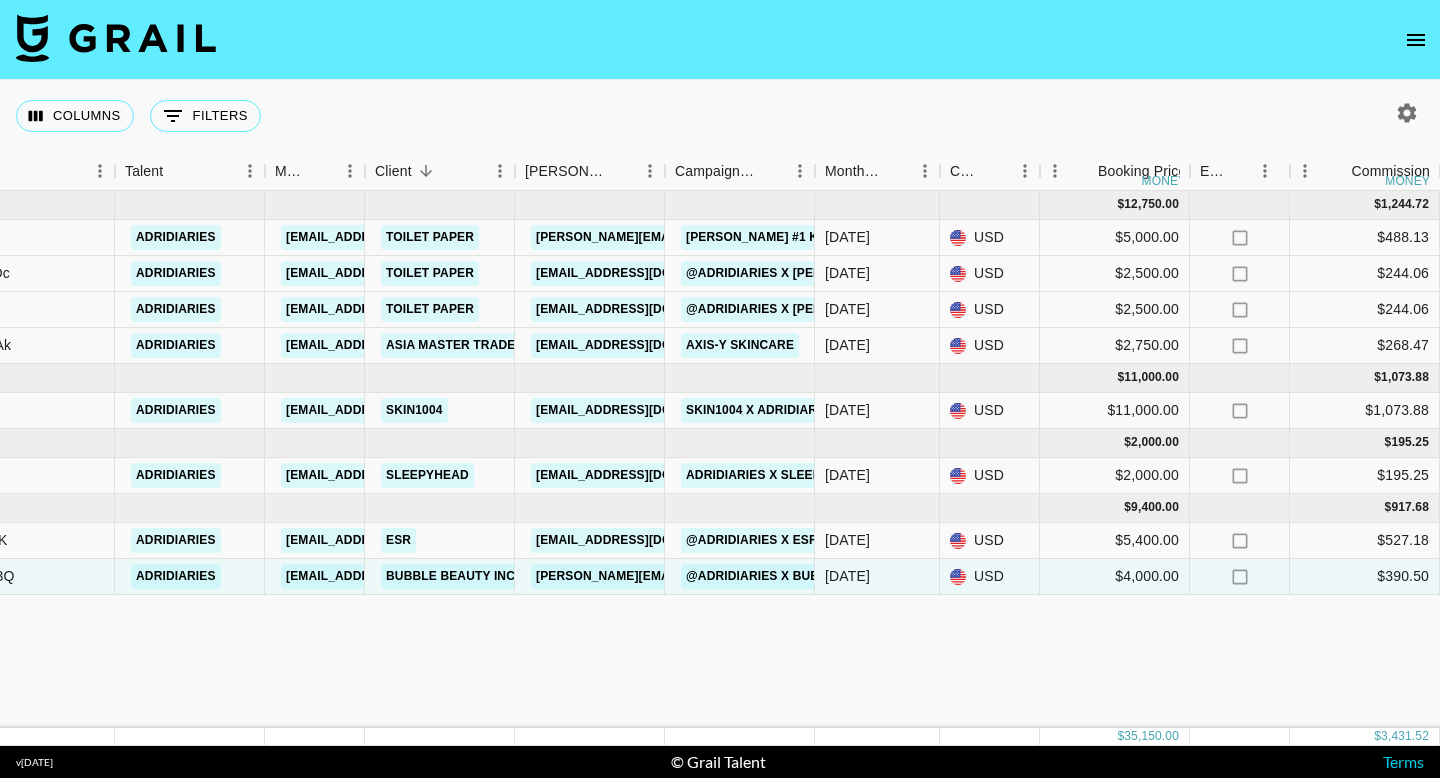 click on "Apr '25  ( 4 ) $ 12,750.00 $ 1,244.72 recylcBKlzVVICr01 adridiaries jessicaclare@grail-talent.com Toilet Paper  andrew@wearetoiletpaper.com Jung Kwan Jang #1 Korean Red Ginseng brand Apr '25  USD $5,000.00 no $488.13 cancelled TP_Adriana Sosa_SOW_040825 (1).pdf no rec5u4CvzBSQpniDc adridiaries jessicaclare@grail-talent.com Toilet Paper  matt@wearetoiletpaper.com @adridiaries x Jung Kwan Jang Apr '25  USD $2,500.00 no $244.06 approved https://www.tiktok.com/@adridiaries/video/7485404088989977898?is_from_webapp=1&sender_device=pc TP_Adriana Sosa_SOW_040825 2.pdf yes 15/05/2025 https://in.xero.com/oEN6XLEplfxJdJPQwoiODR6KNICAeGxh0s9Kjipz reclc2ftb8Dg7lw58 adridiaries jessicaclare@grail-talent.com Toilet Paper  matt@wearetoiletpaper.com @adridiaries x Jung Kwan Jang Apr '25  USD $2,500.00 no $244.06 approved https://www.tiktok.com/@adridiaries/video/7504335262852353326 TP_Adriana Sosa_SOW_040825 2.pdf yes 27/05/2025 https://in.xero.com/AtywbxUxHraFCqkUjfUUBVggRHl24LOmj8AD49VA recVOtAY8hYjGS2Ak adridiaries Apr '25" at bounding box center [1360, 459] 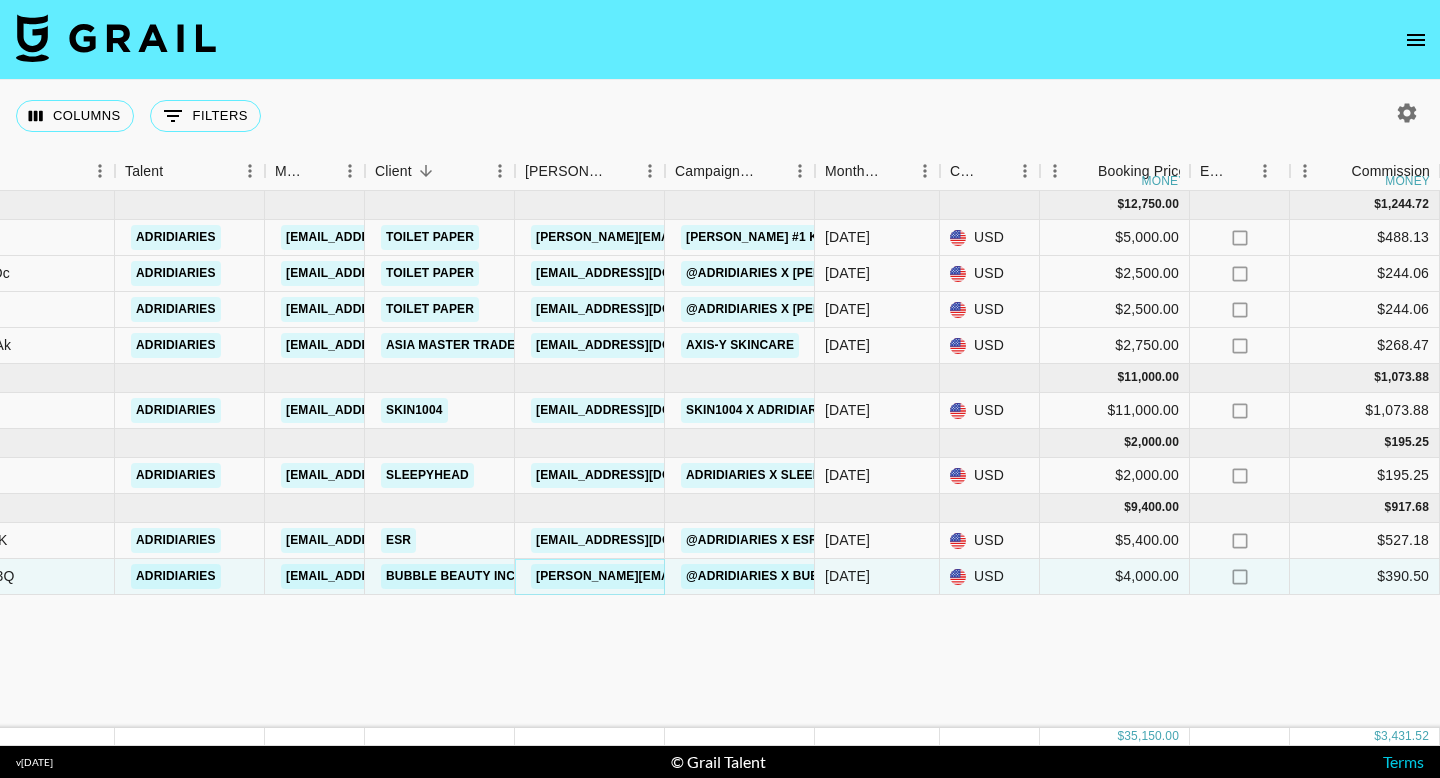 click on "rachel@hellobubble.com" at bounding box center [694, 576] 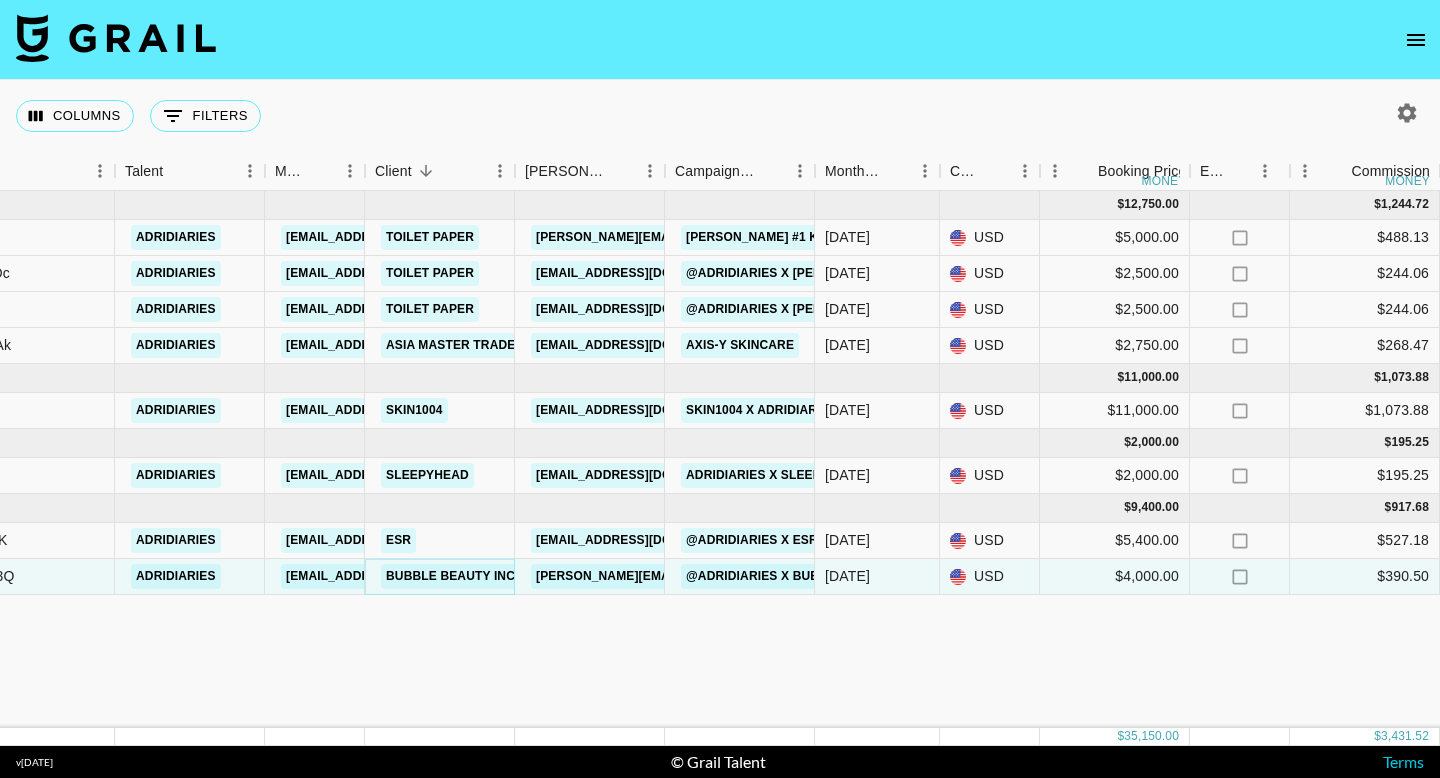 click on "Bubble Beauty Inc" at bounding box center (450, 576) 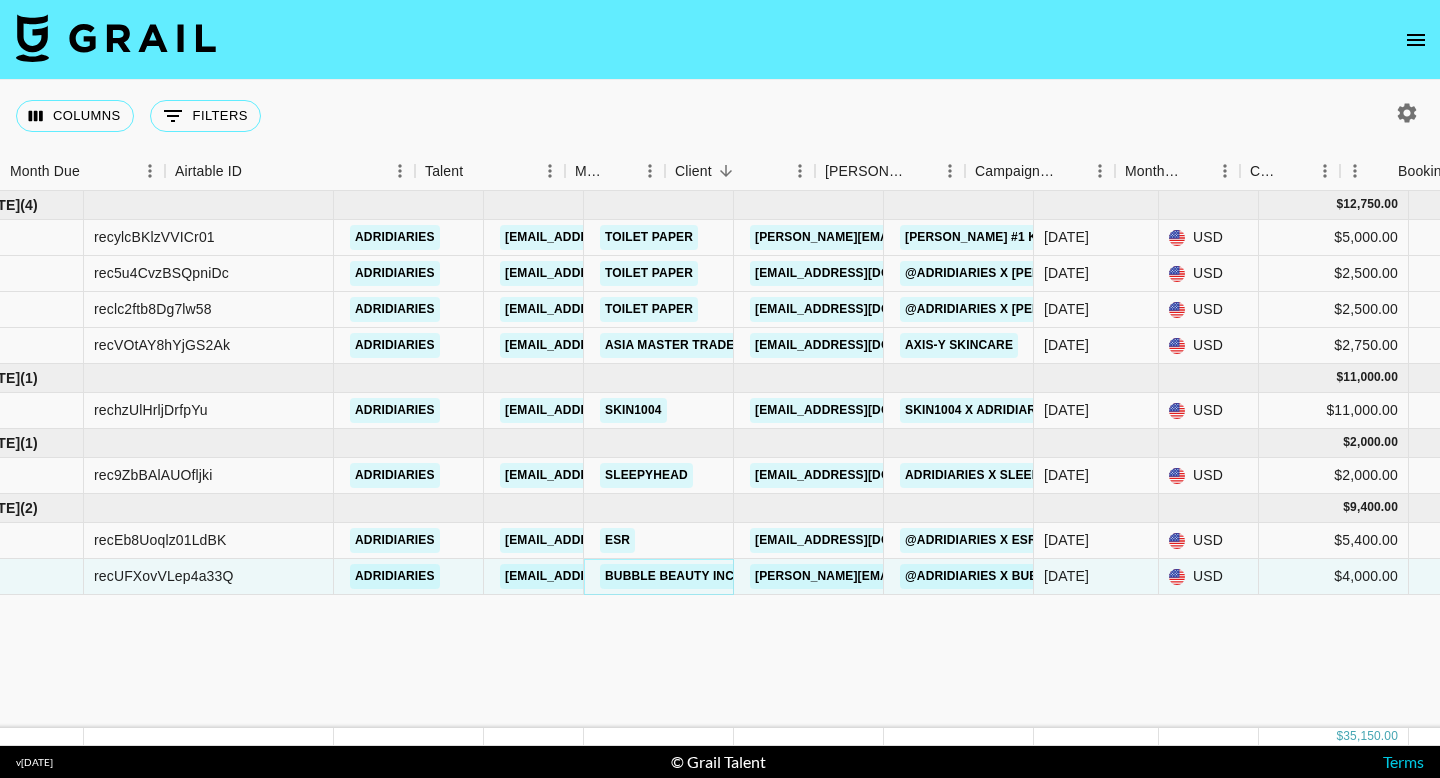 scroll, scrollTop: 0, scrollLeft: 0, axis: both 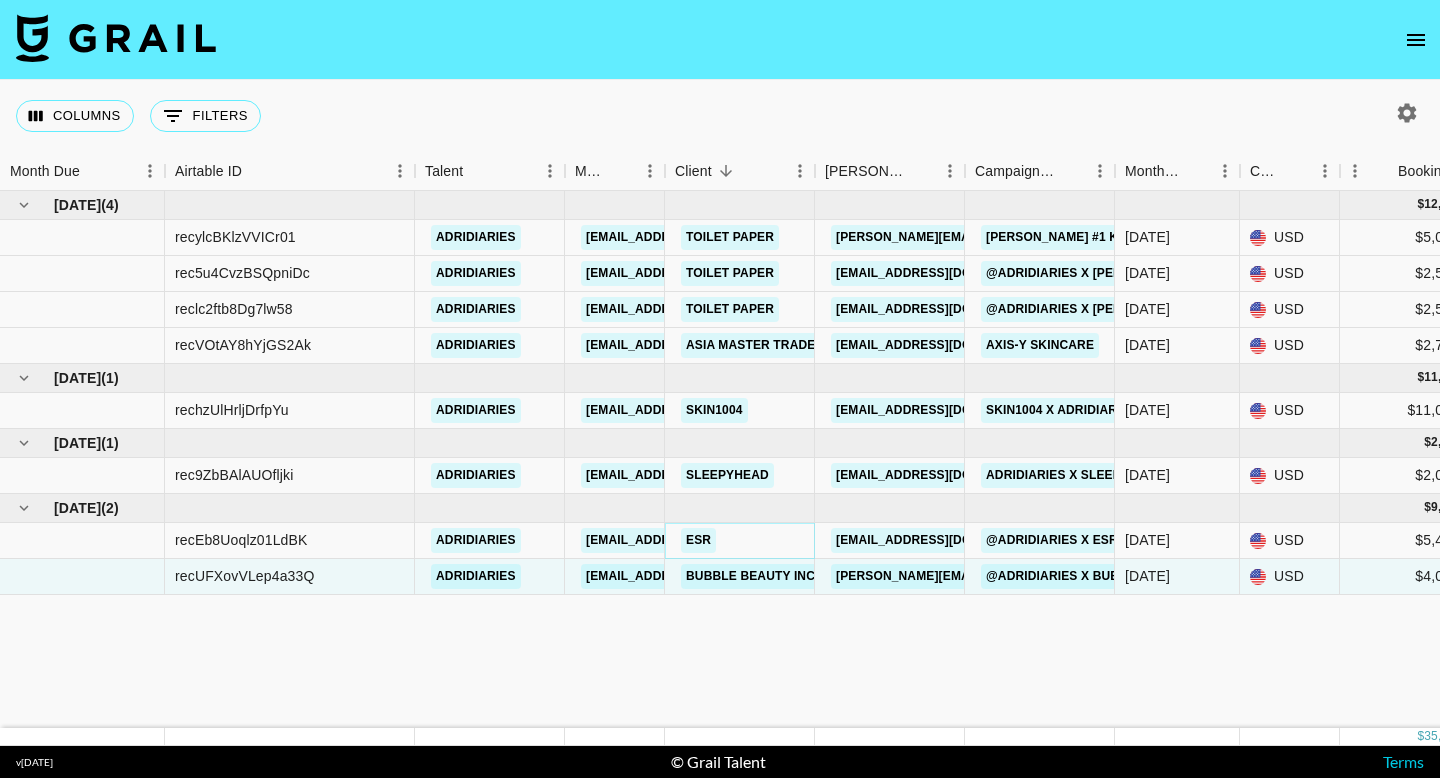 click on "ESR" at bounding box center (698, 540) 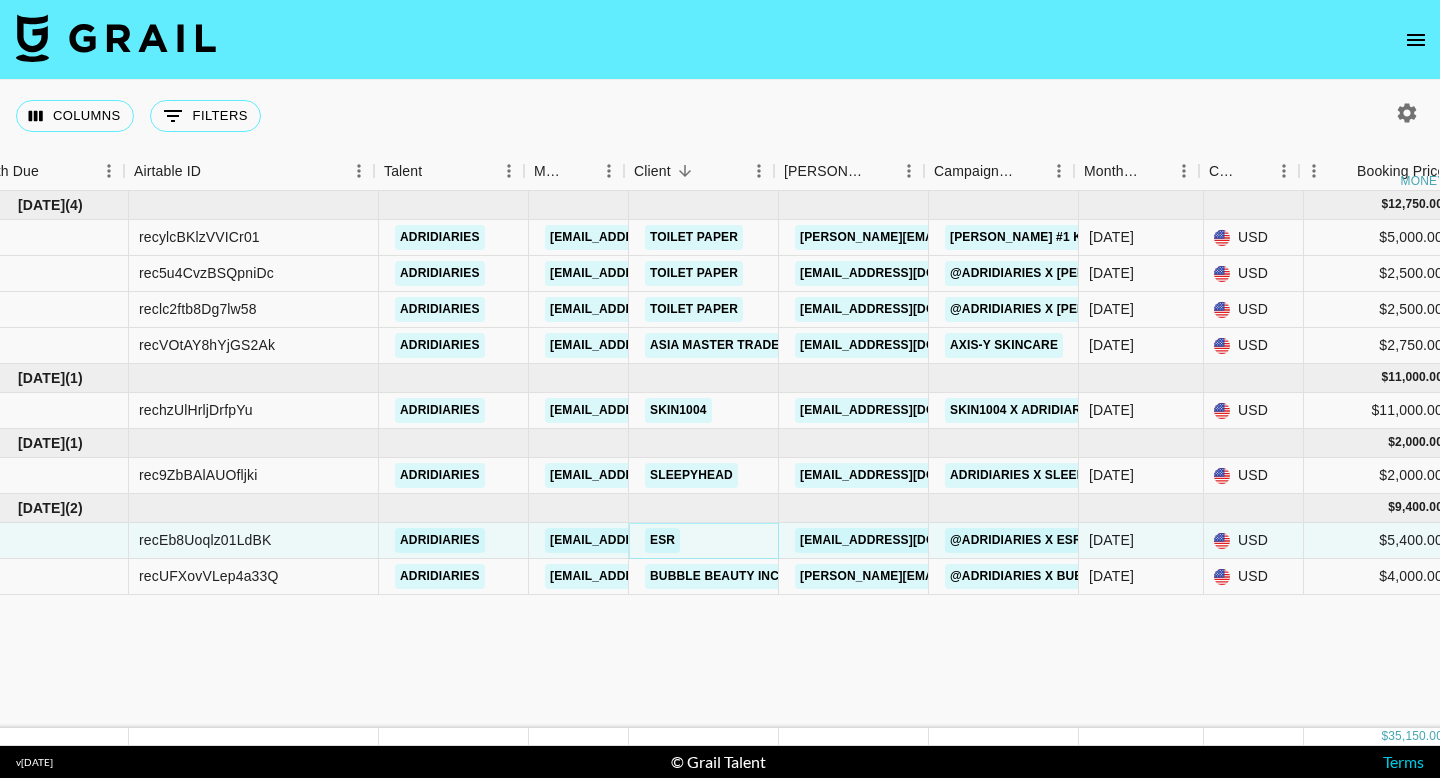 scroll, scrollTop: 0, scrollLeft: 41, axis: horizontal 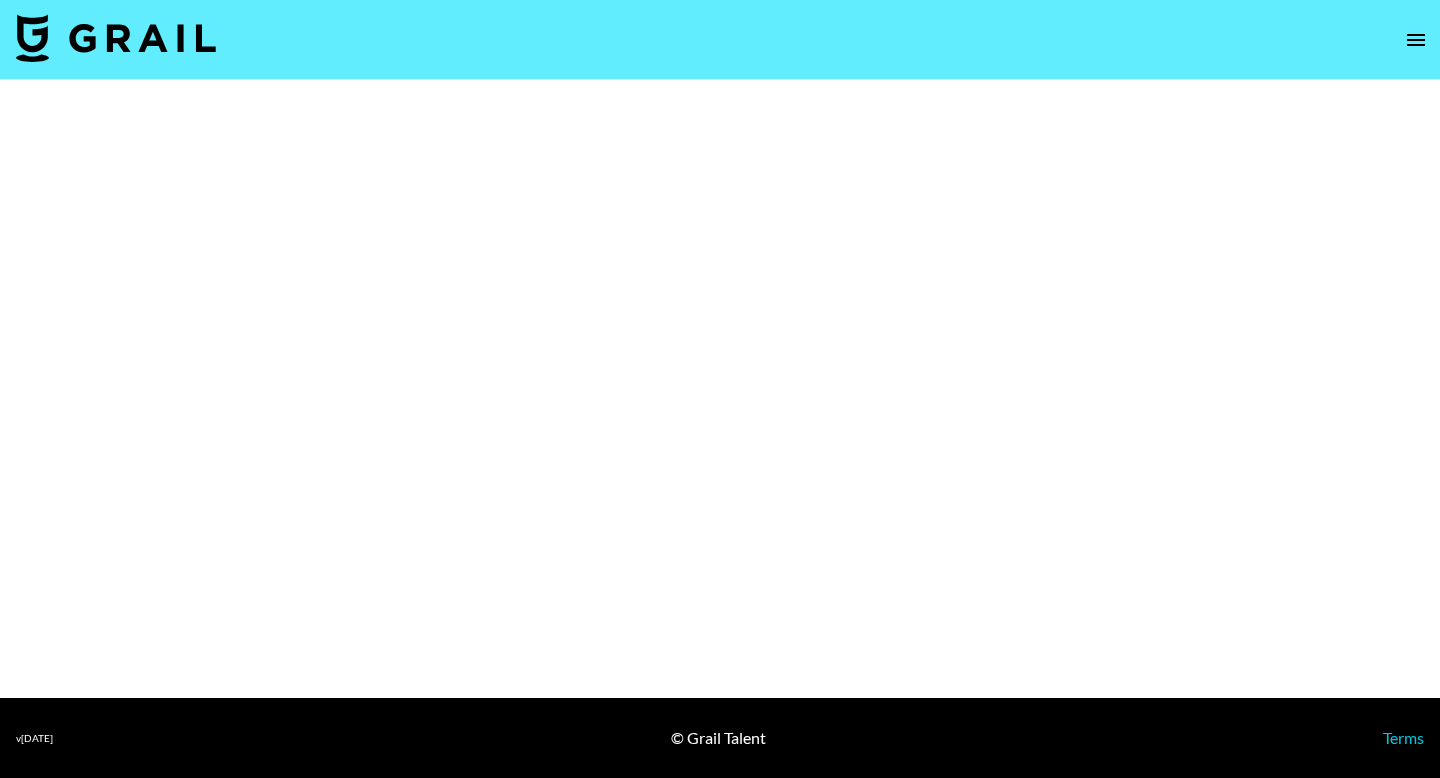 select on "Brand" 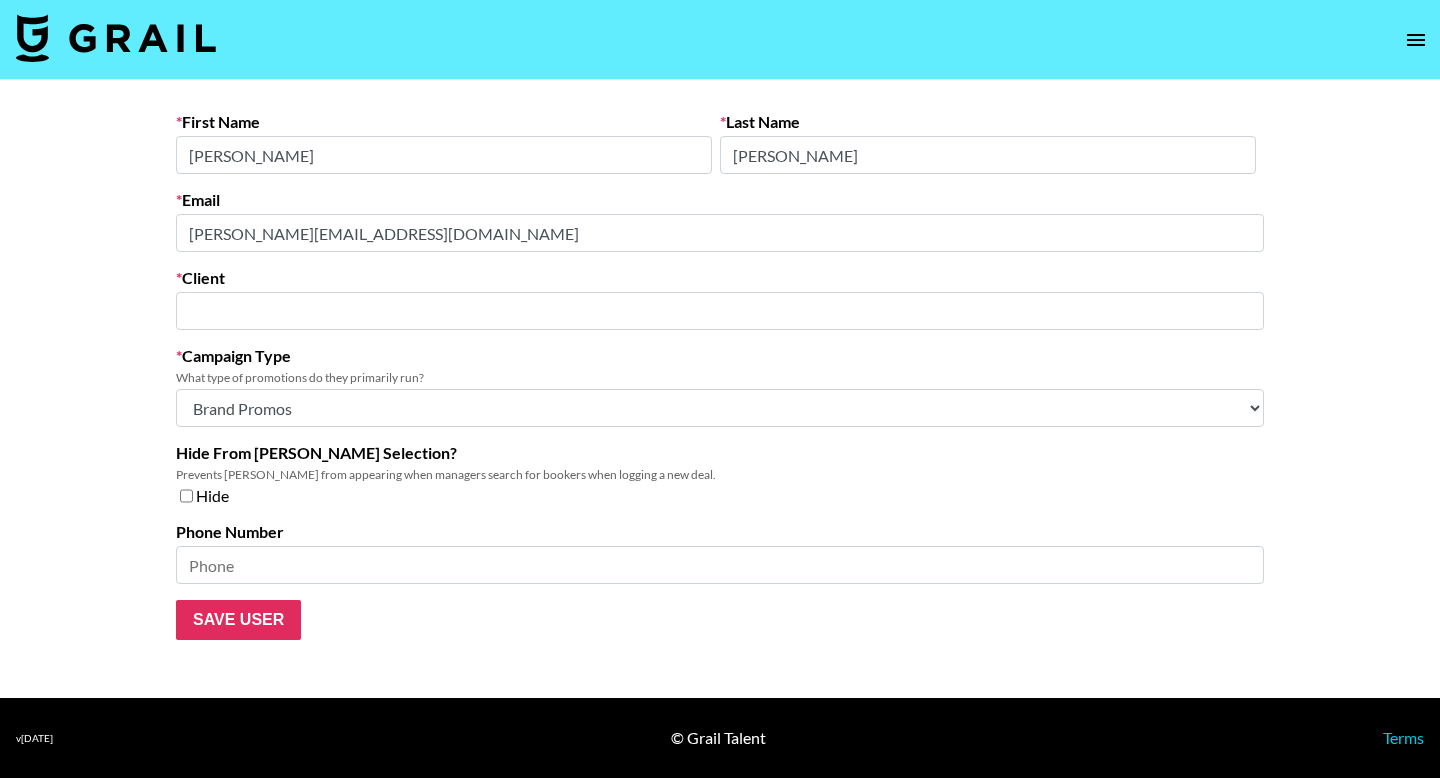 type on "Bubble Beauty Inc" 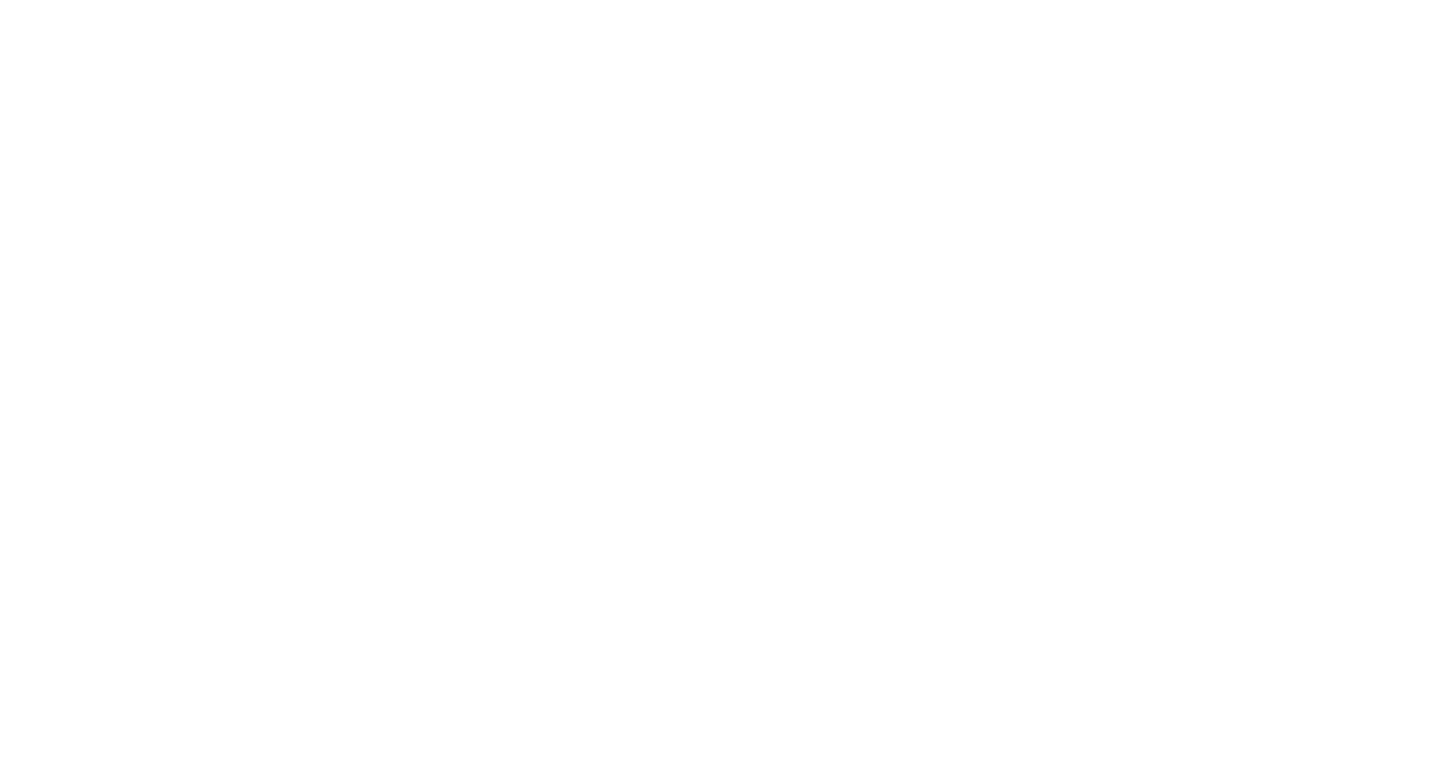 scroll, scrollTop: 0, scrollLeft: 0, axis: both 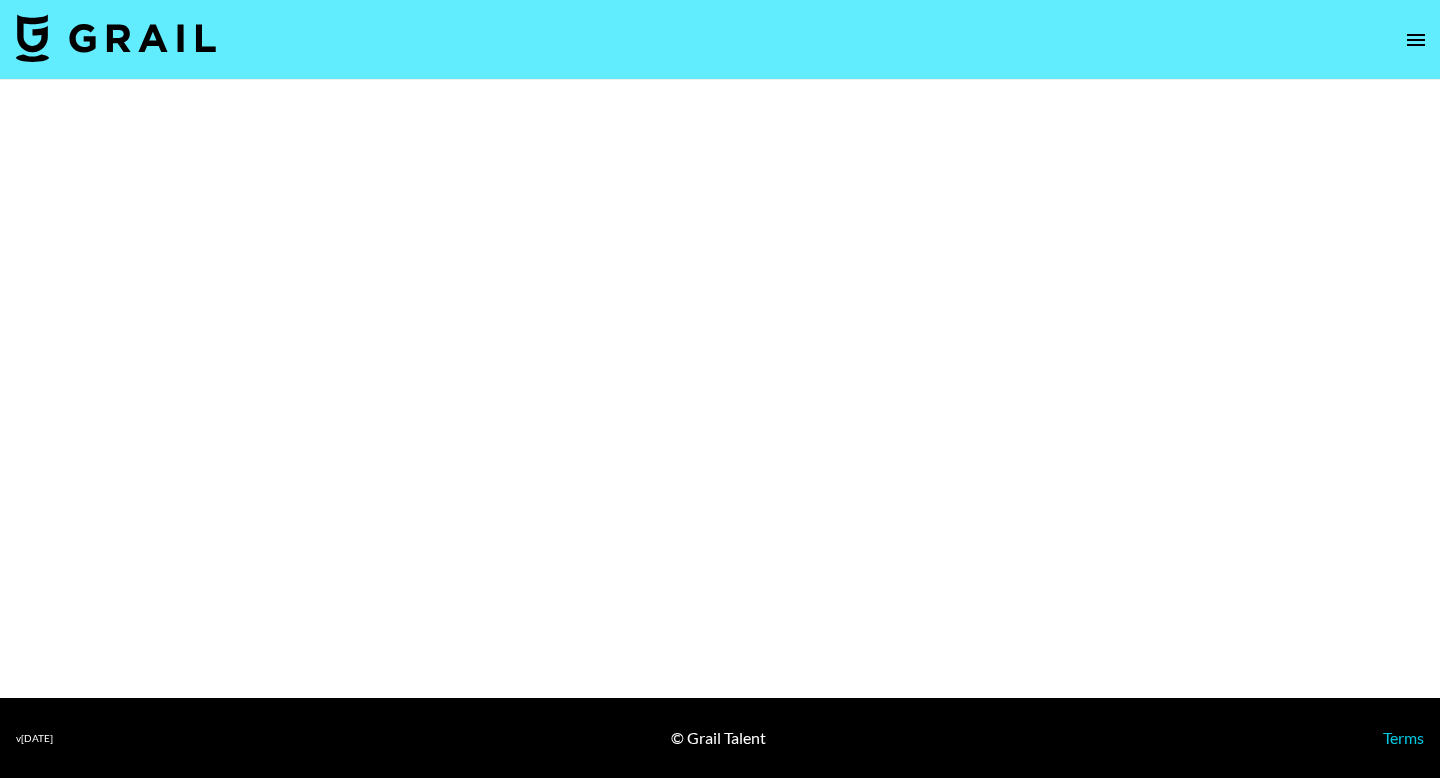 select on "Brand" 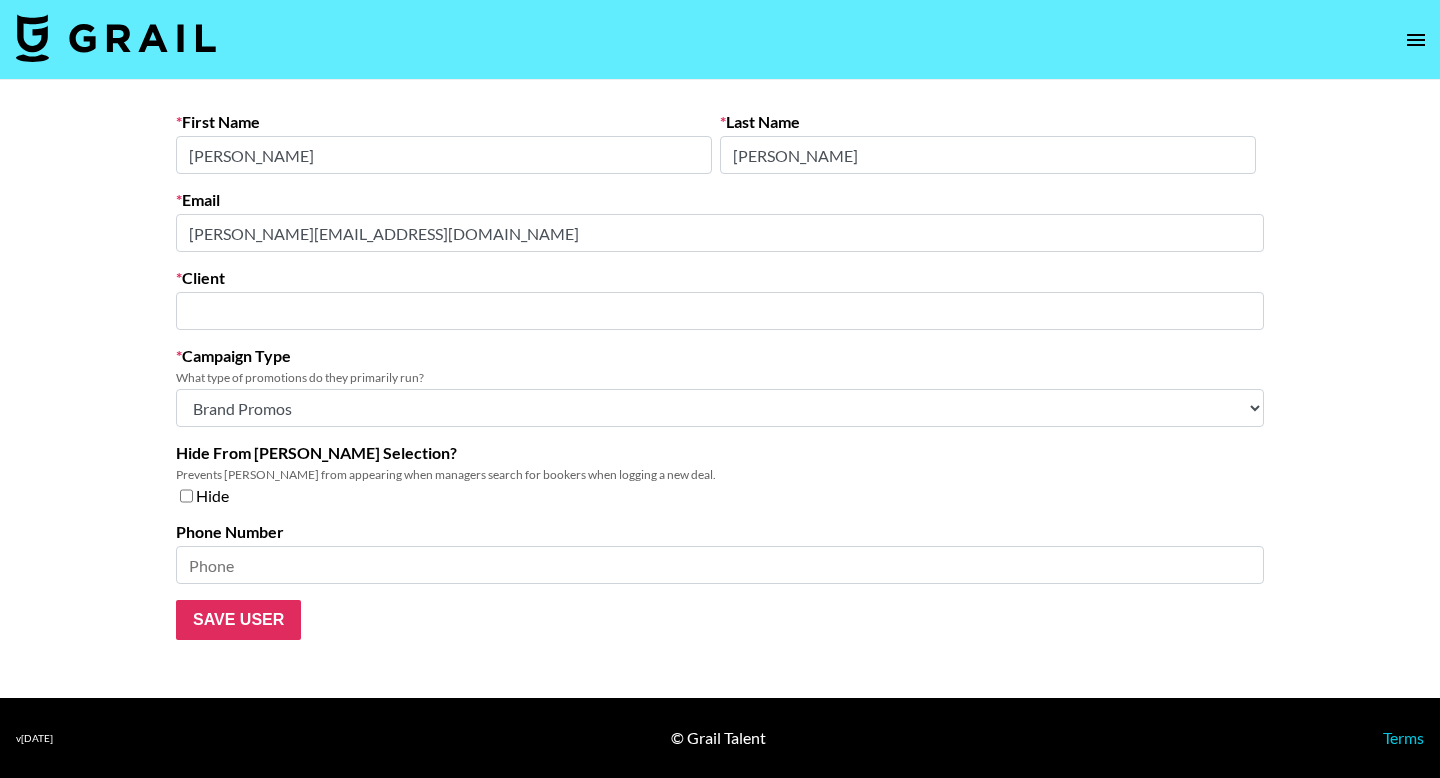 type on "Bubble Beauty Inc" 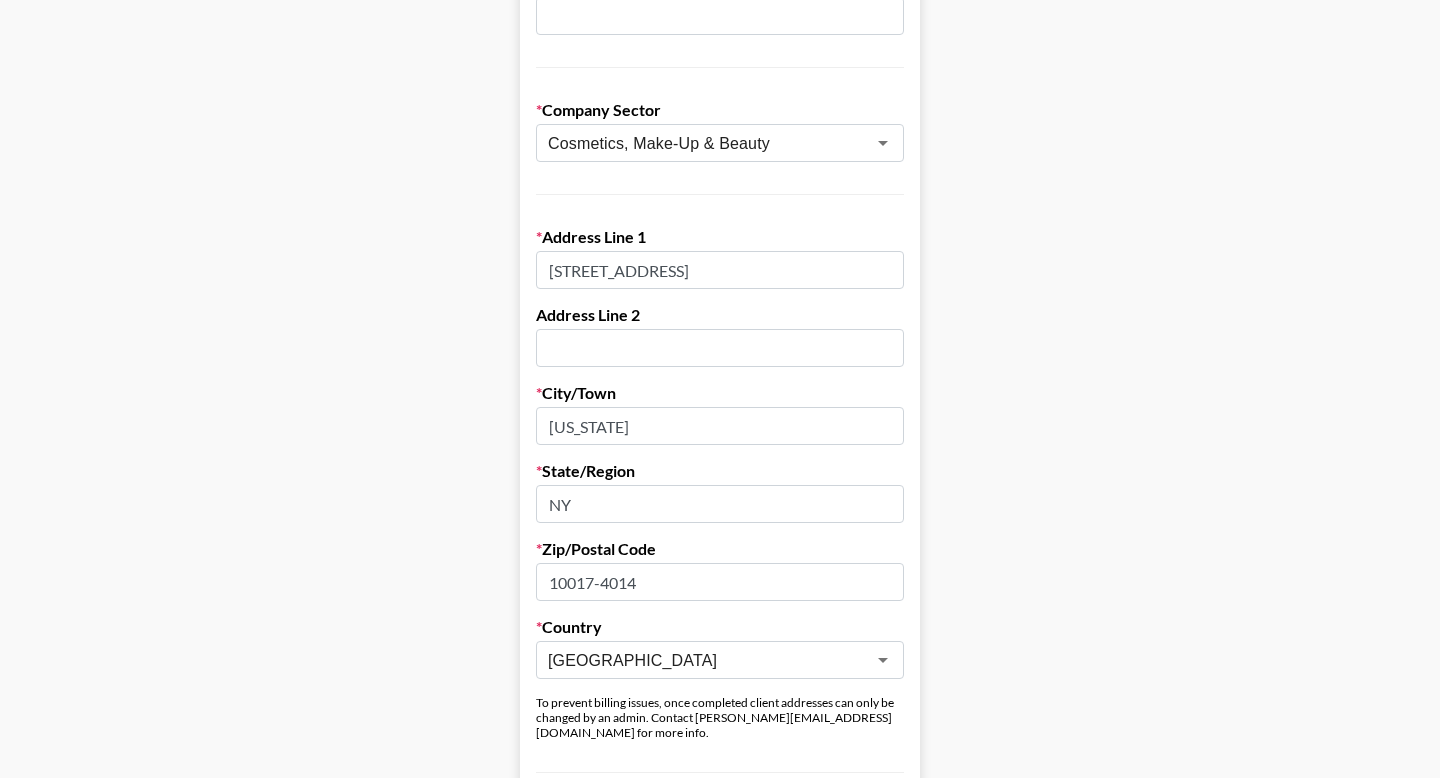scroll, scrollTop: 424, scrollLeft: 0, axis: vertical 